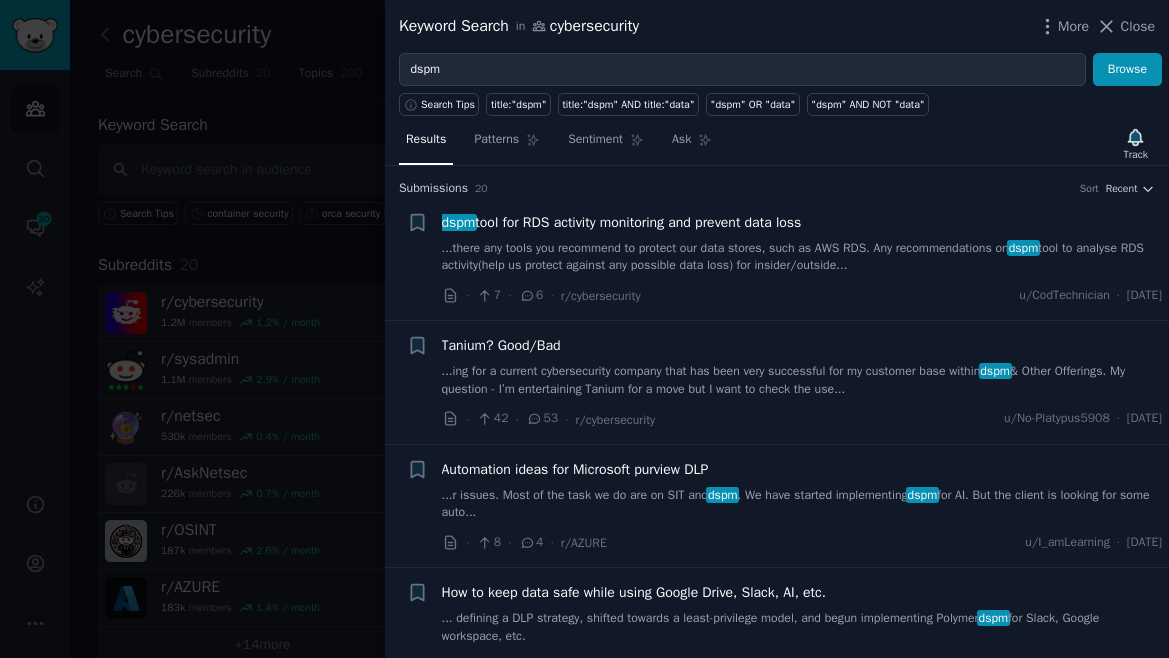 scroll, scrollTop: 0, scrollLeft: 0, axis: both 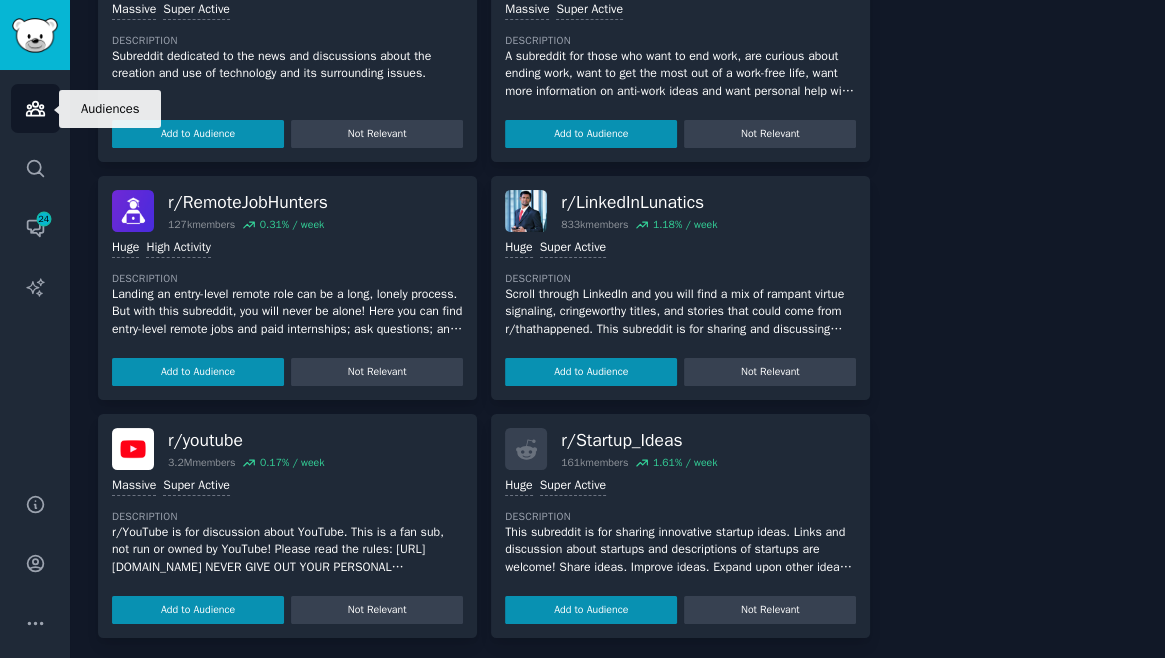 click 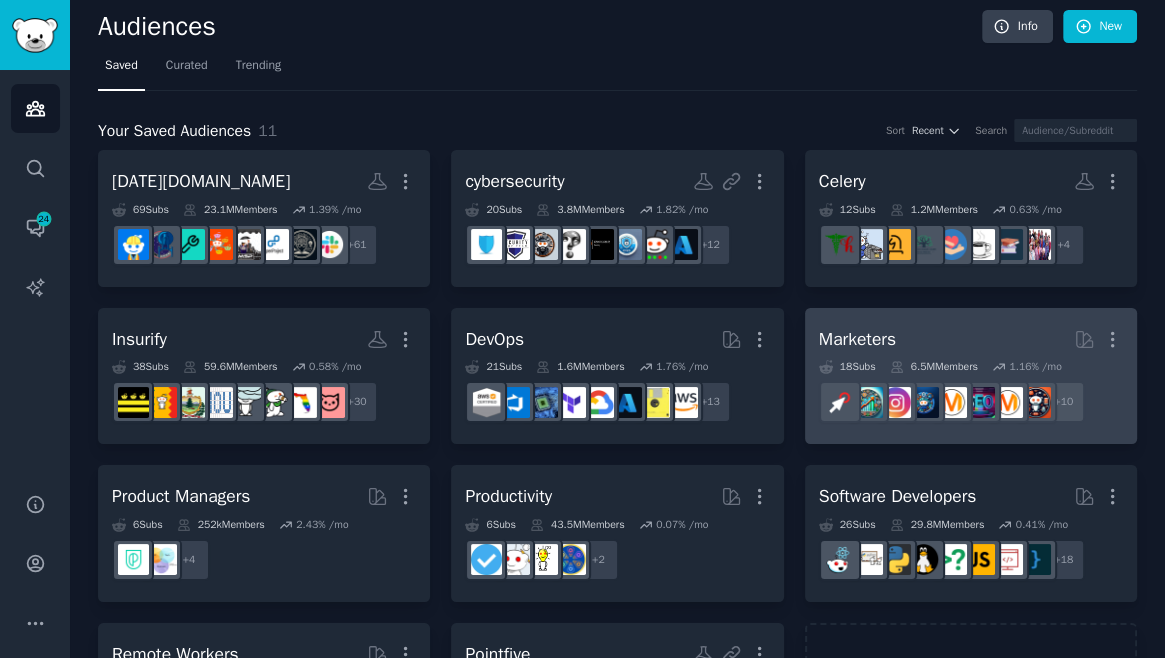 scroll, scrollTop: 136, scrollLeft: 0, axis: vertical 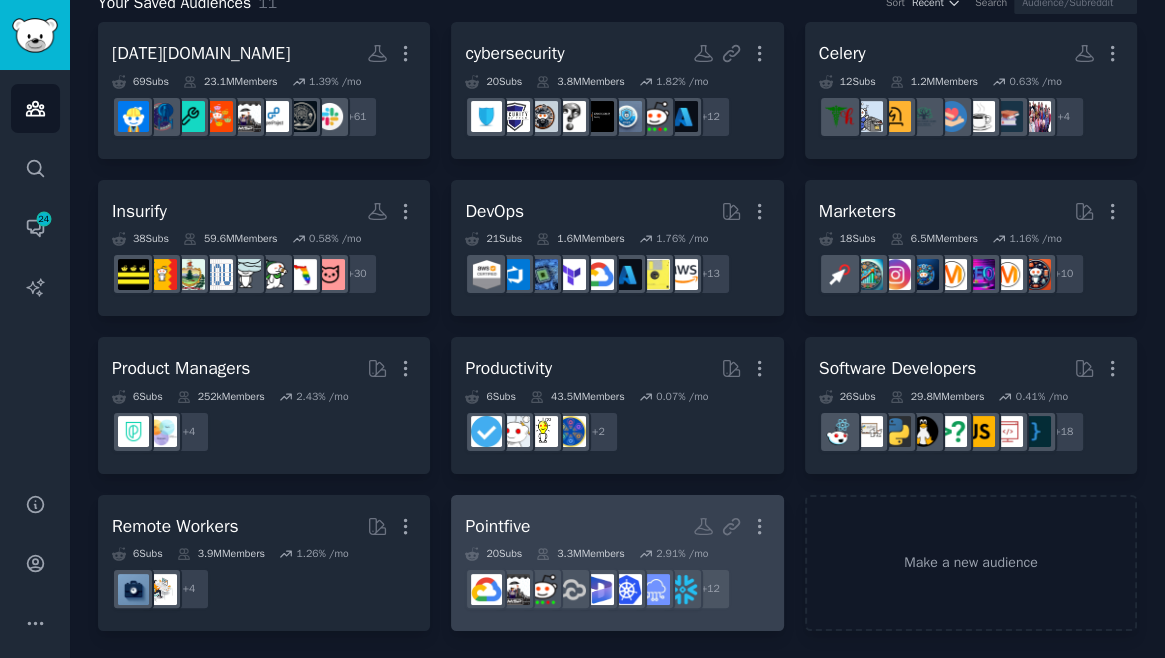 click on "Pointfive More" at bounding box center [617, 526] 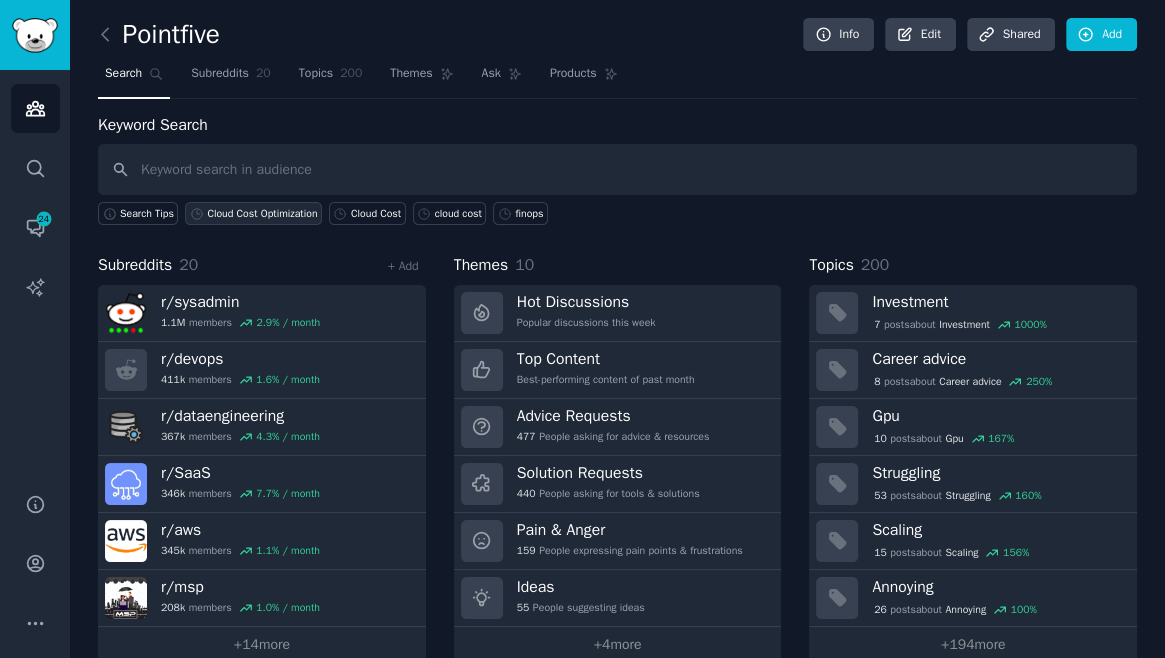 click on "Cloud Cost Optimization" at bounding box center (262, 214) 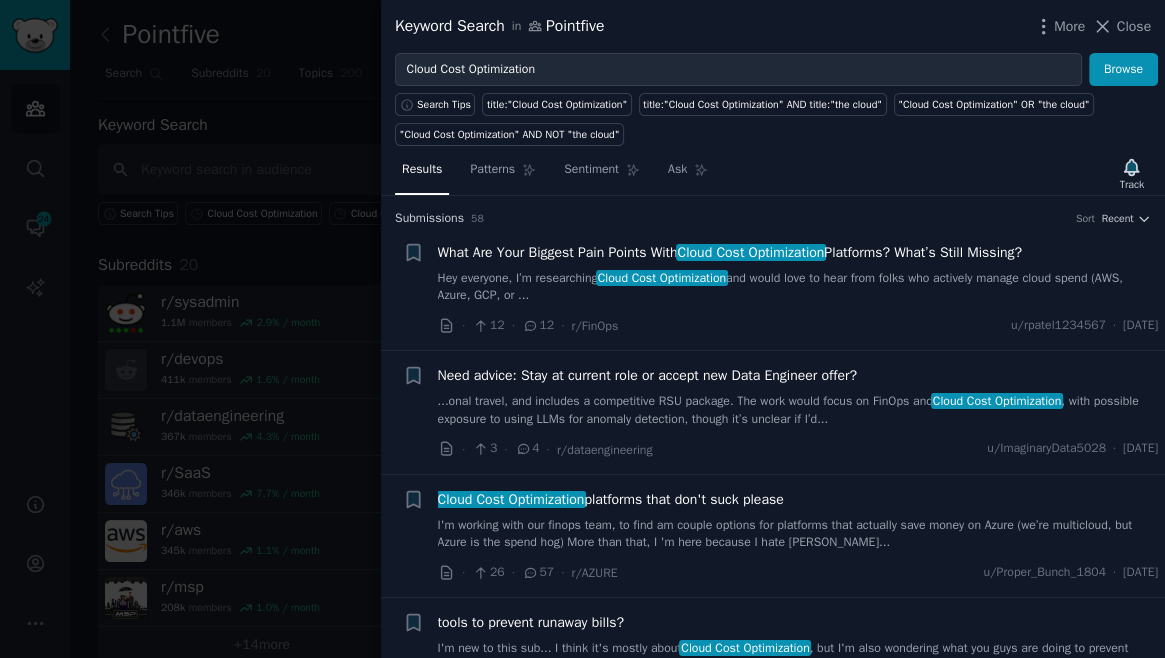 drag, startPoint x: 1128, startPoint y: 28, endPoint x: 1105, endPoint y: 32, distance: 23.345236 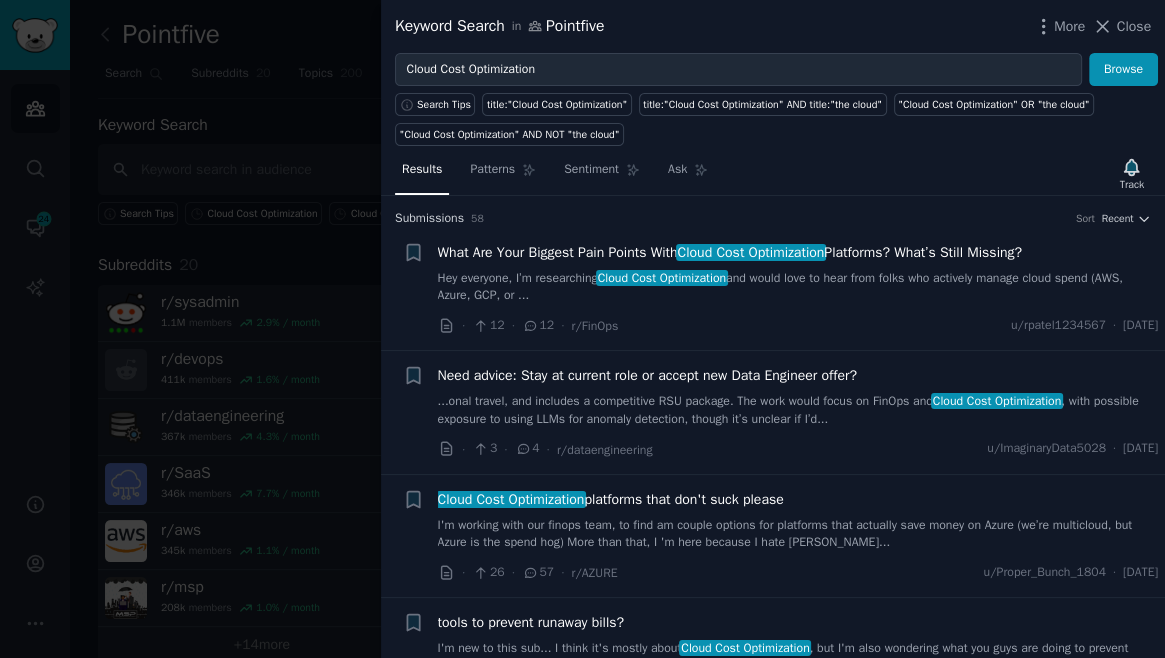click on "Close" at bounding box center [1134, 26] 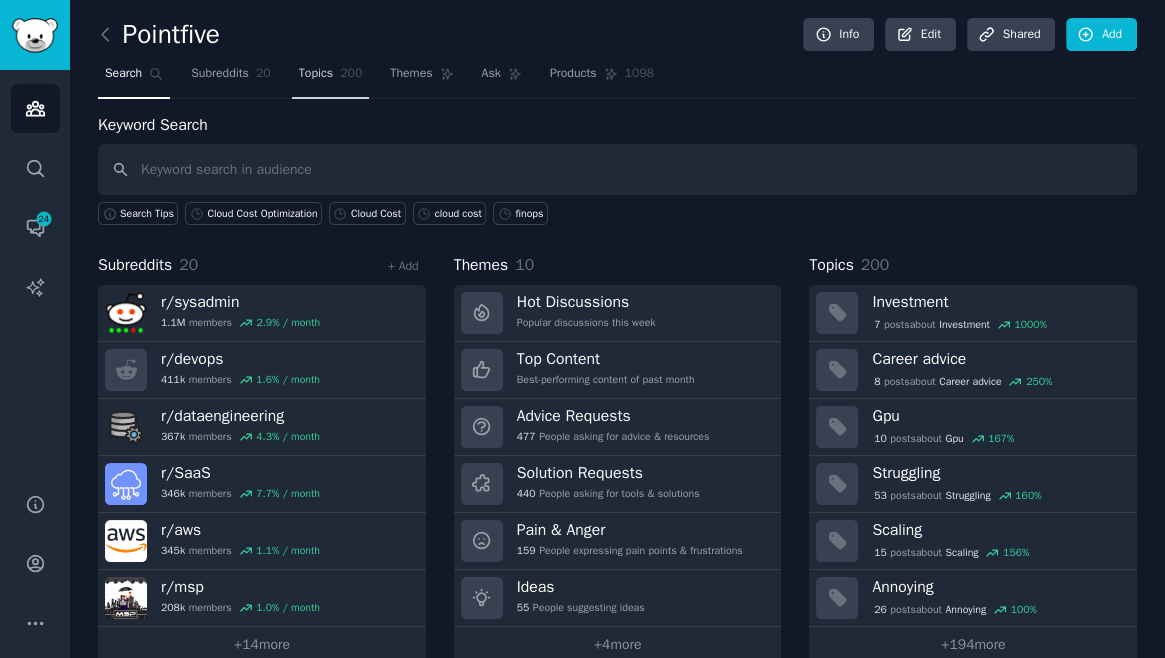 click on "200" 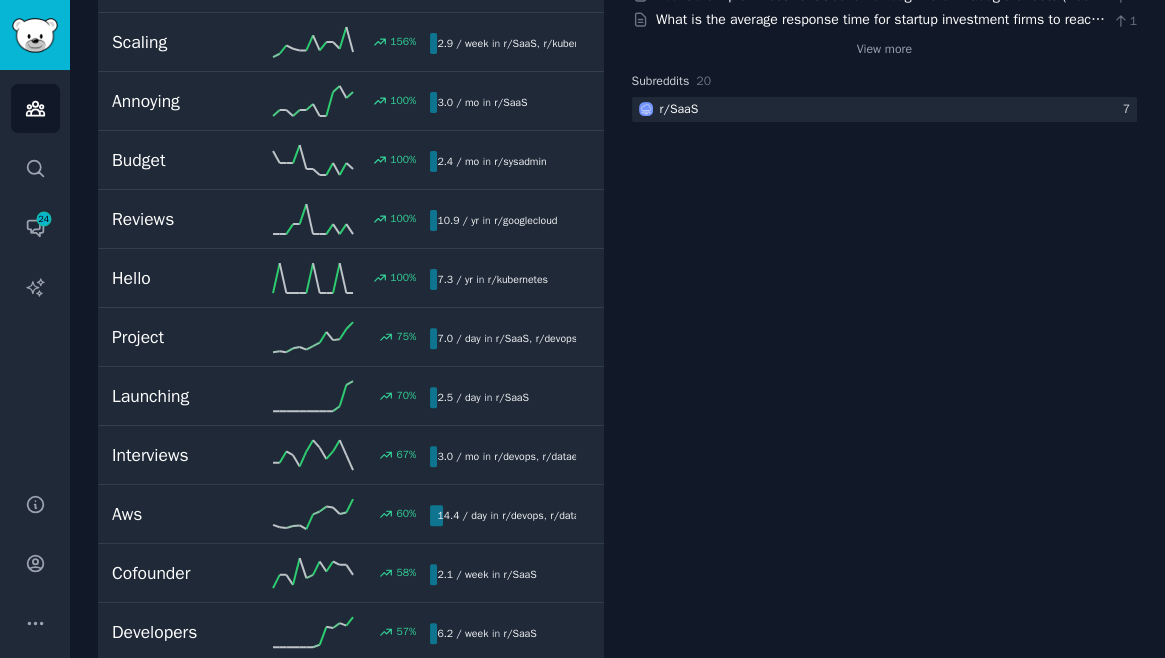 scroll, scrollTop: 0, scrollLeft: 0, axis: both 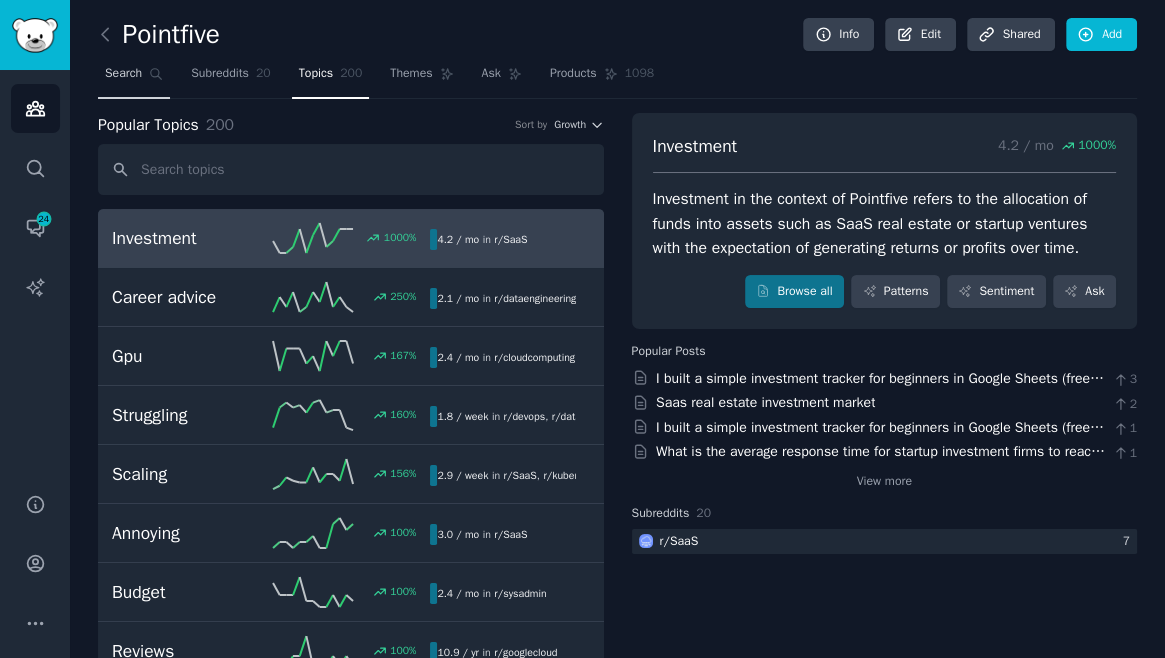 click on "Search" at bounding box center [123, 74] 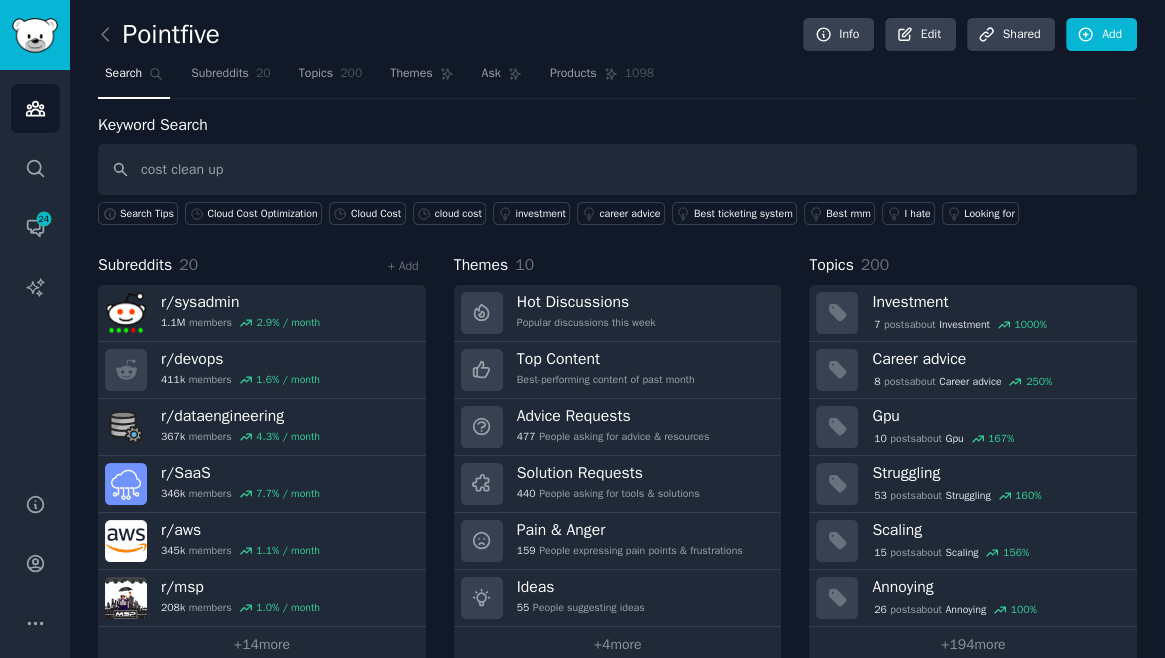 type on "cost clean up" 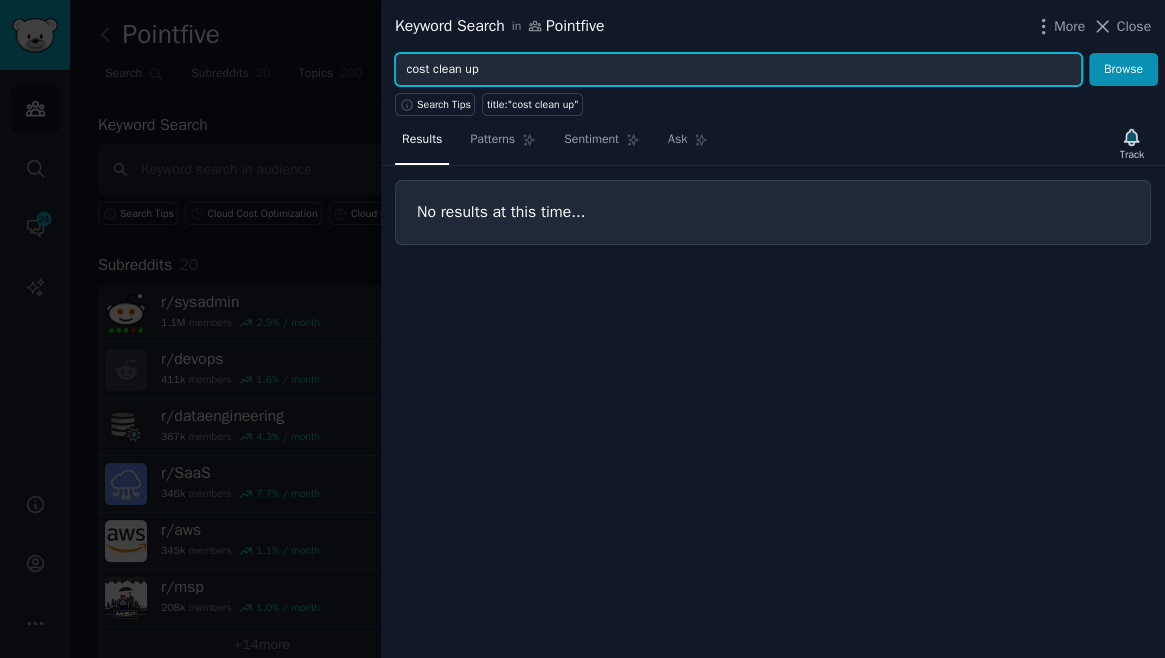 click on "cost clean up" at bounding box center (738, 70) 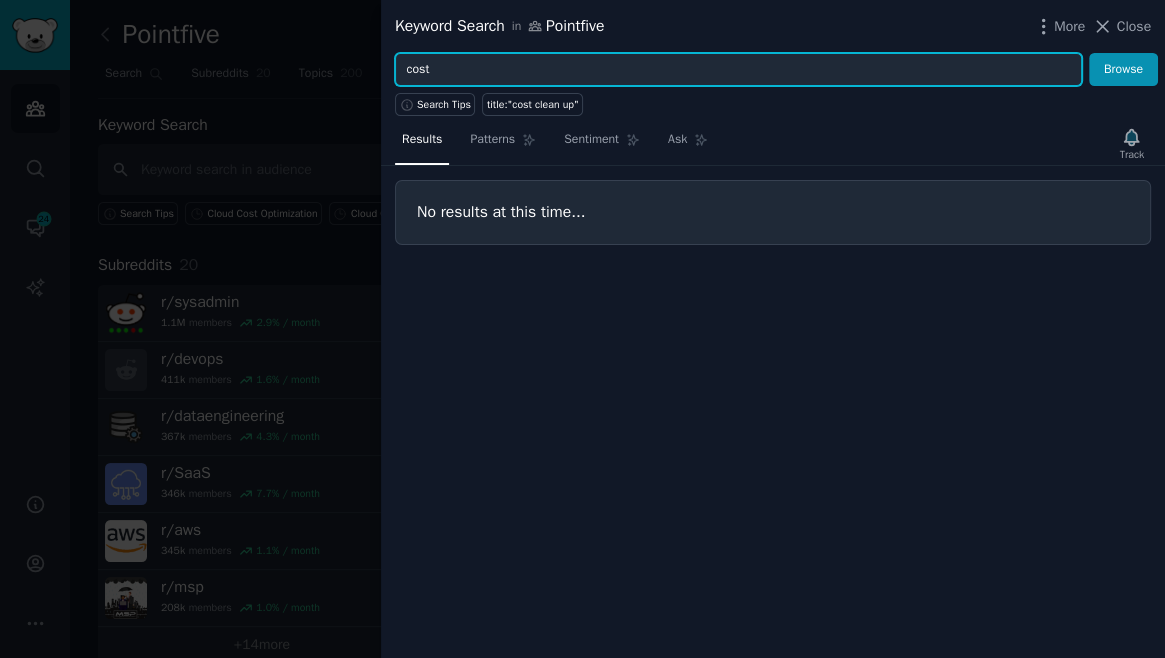 click on "Browse" at bounding box center [1123, 70] 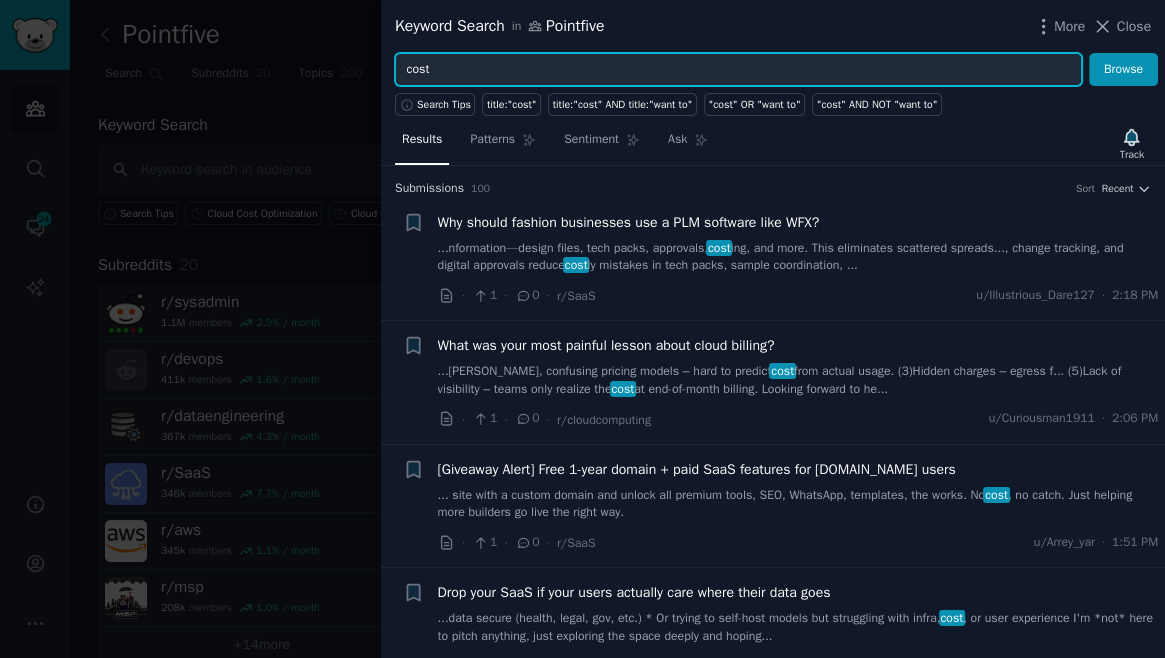 click on "cost" at bounding box center [738, 70] 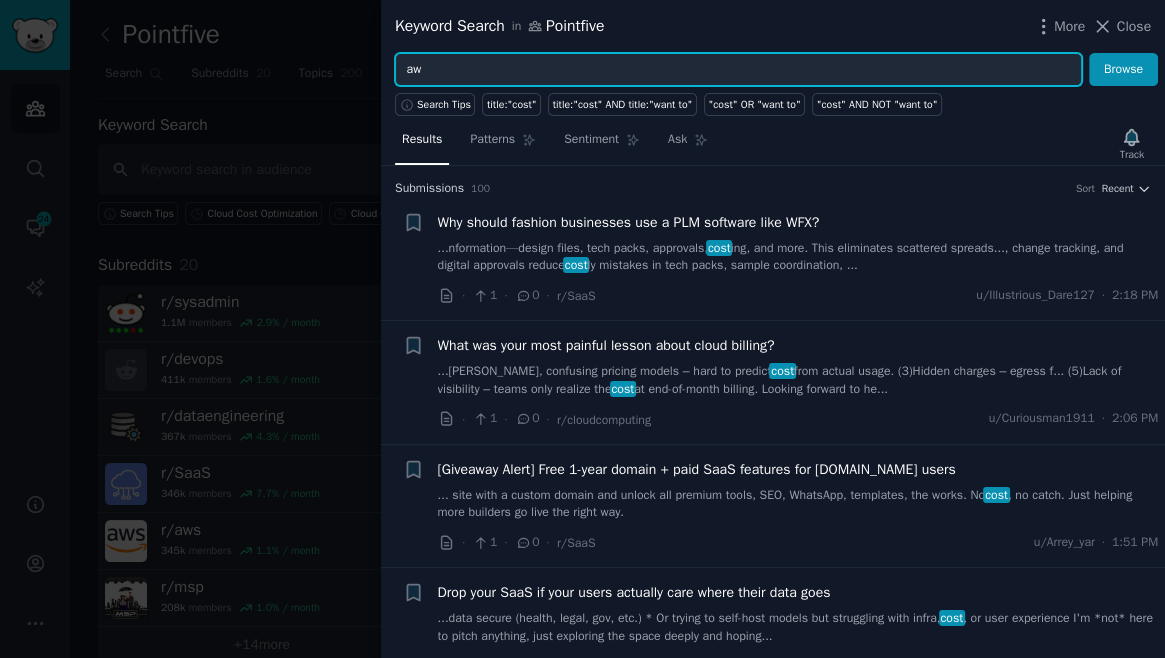 type on "a" 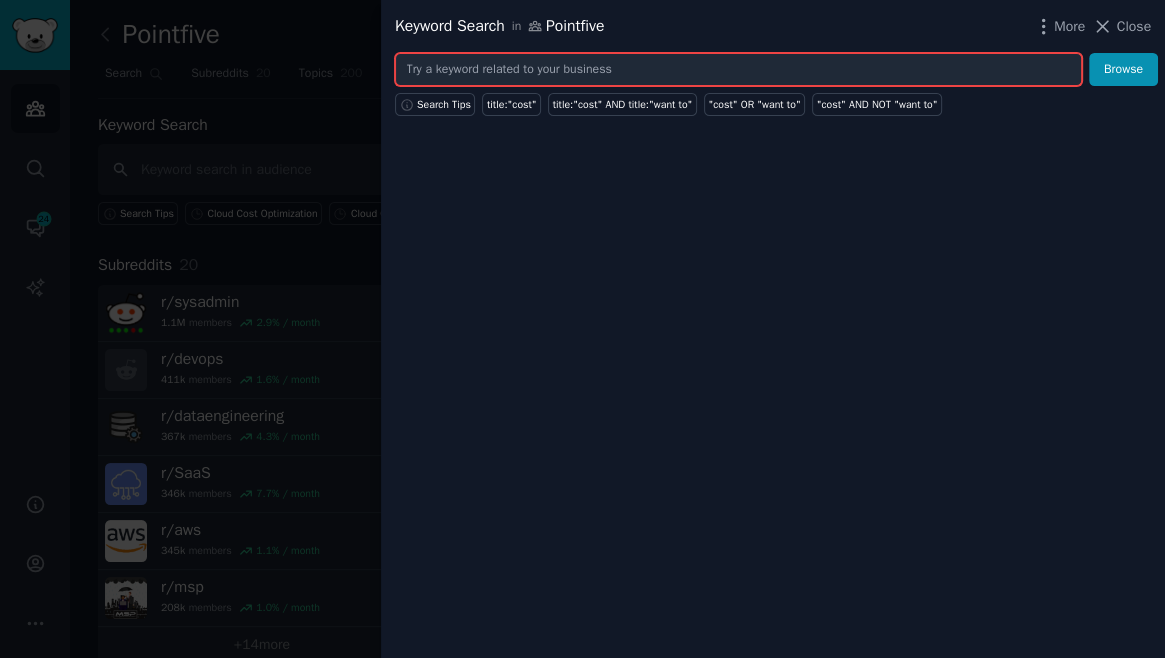 type 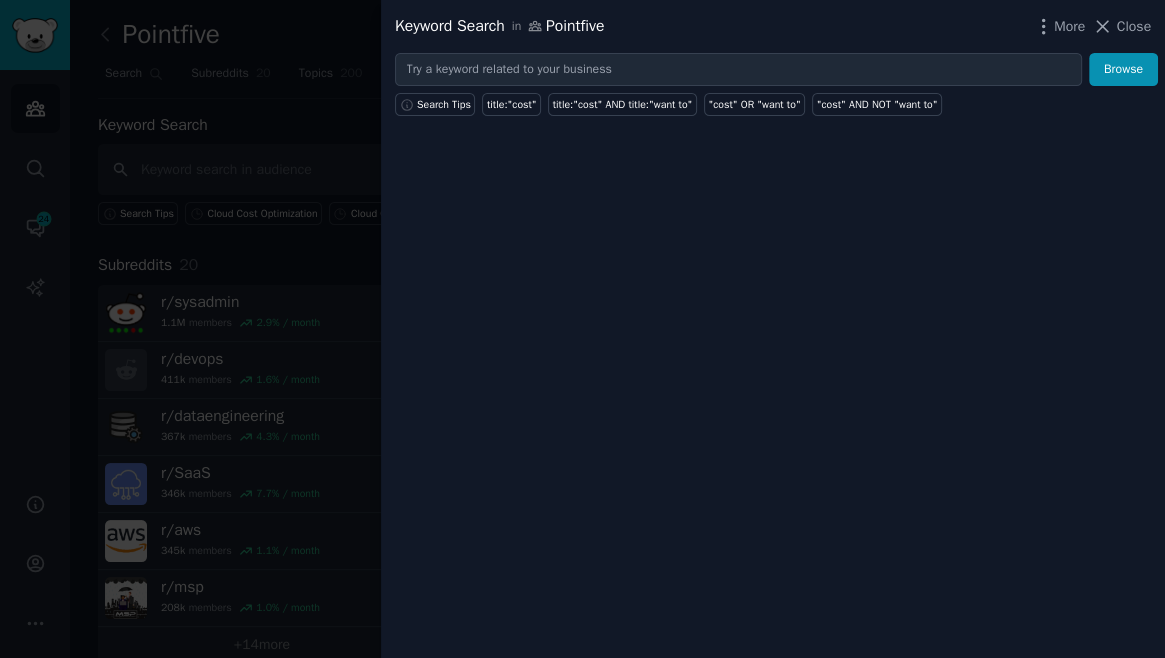 click at bounding box center [582, 329] 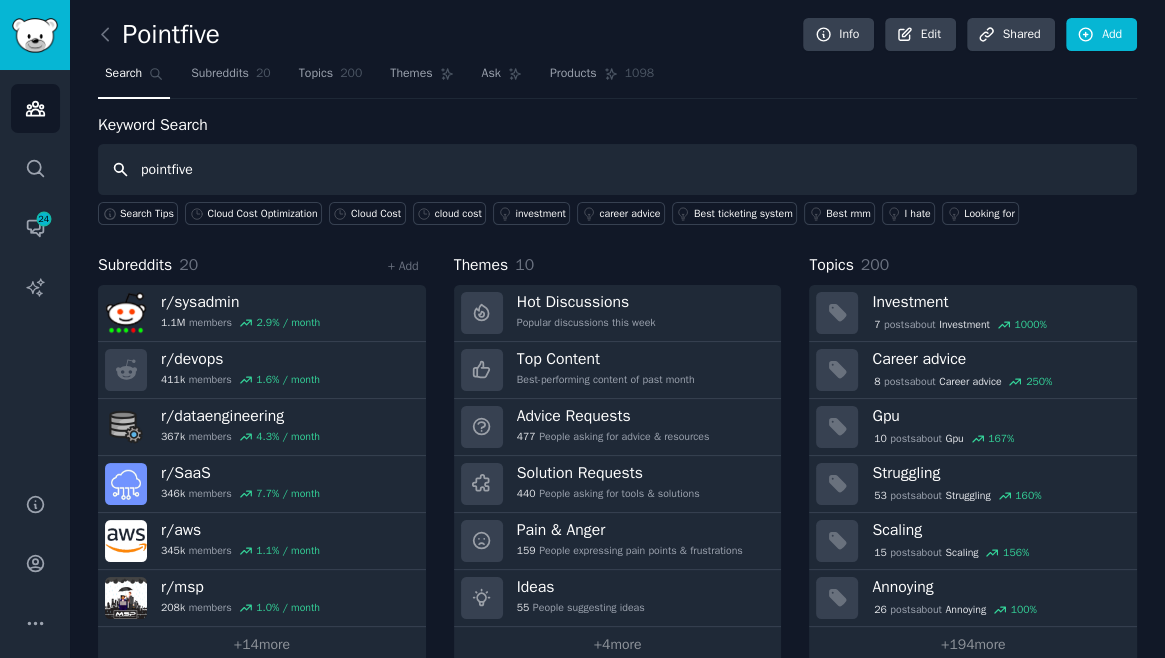 type on "pointfive" 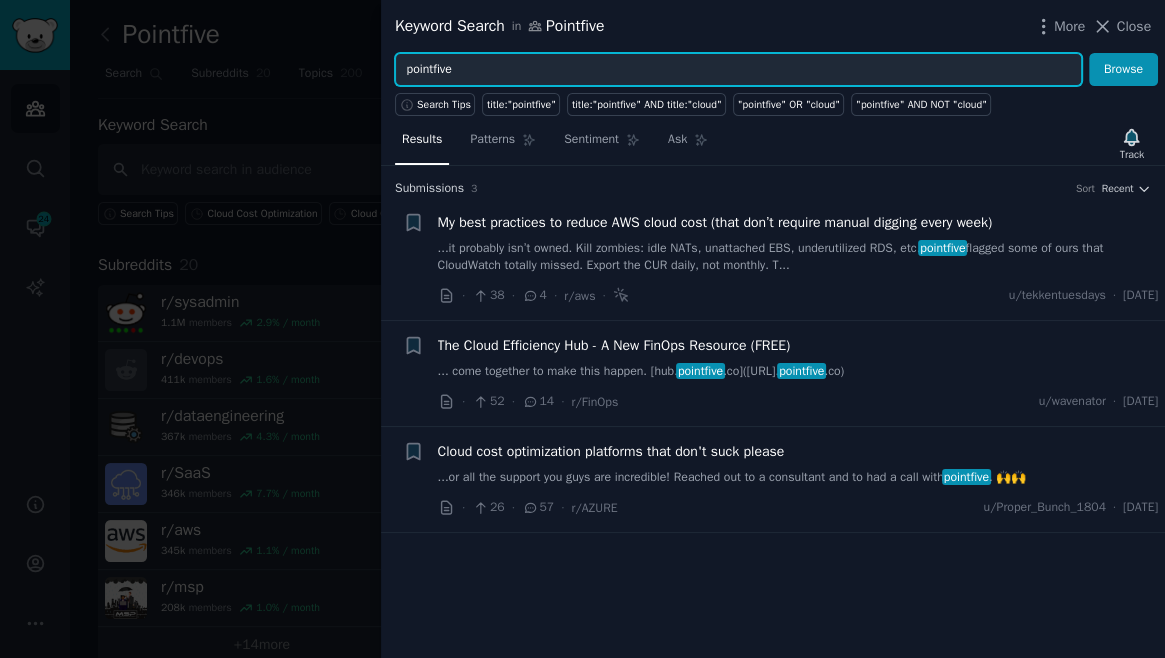 click on "pointfive" at bounding box center (738, 70) 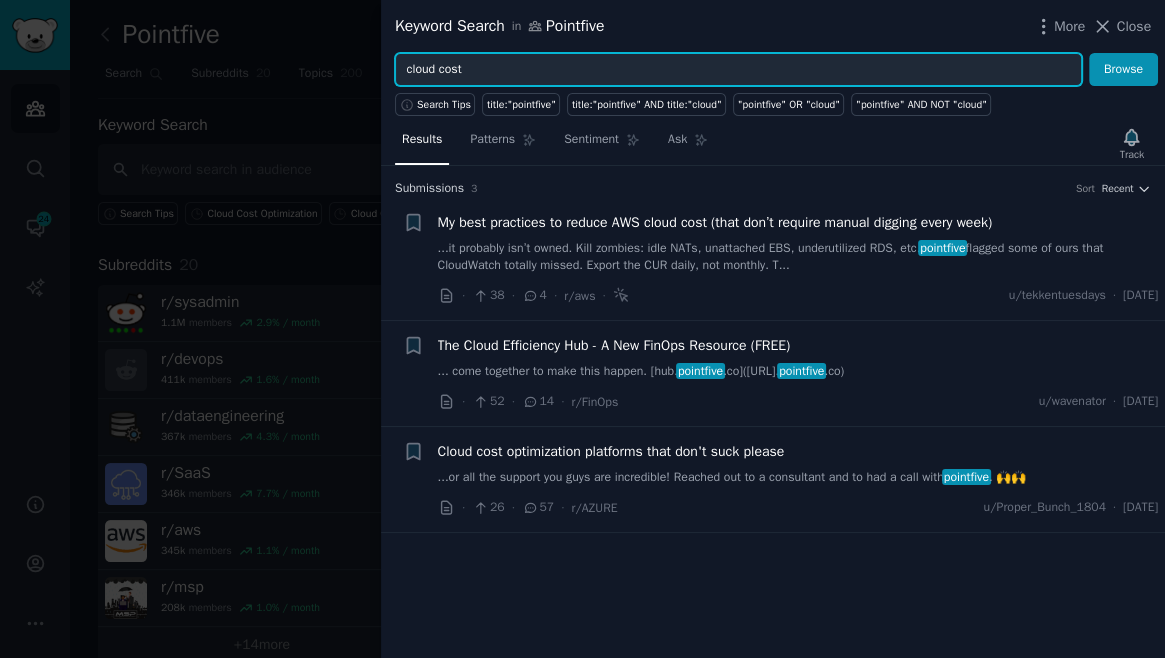 type on "cloud cost" 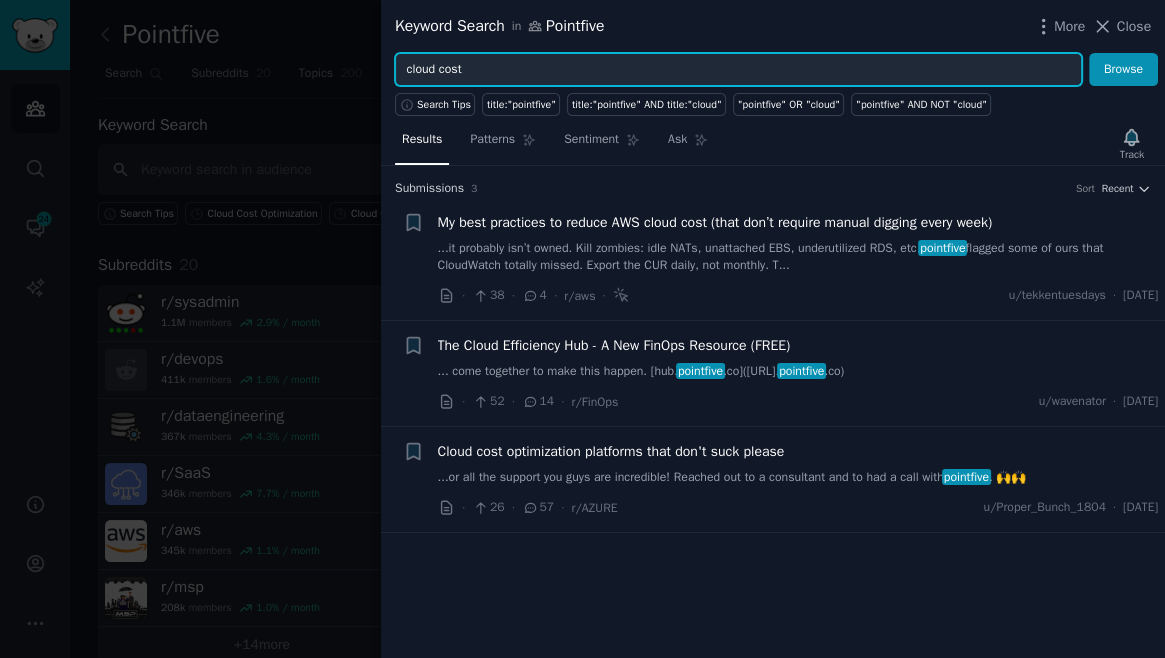 click on "Browse" at bounding box center [1123, 70] 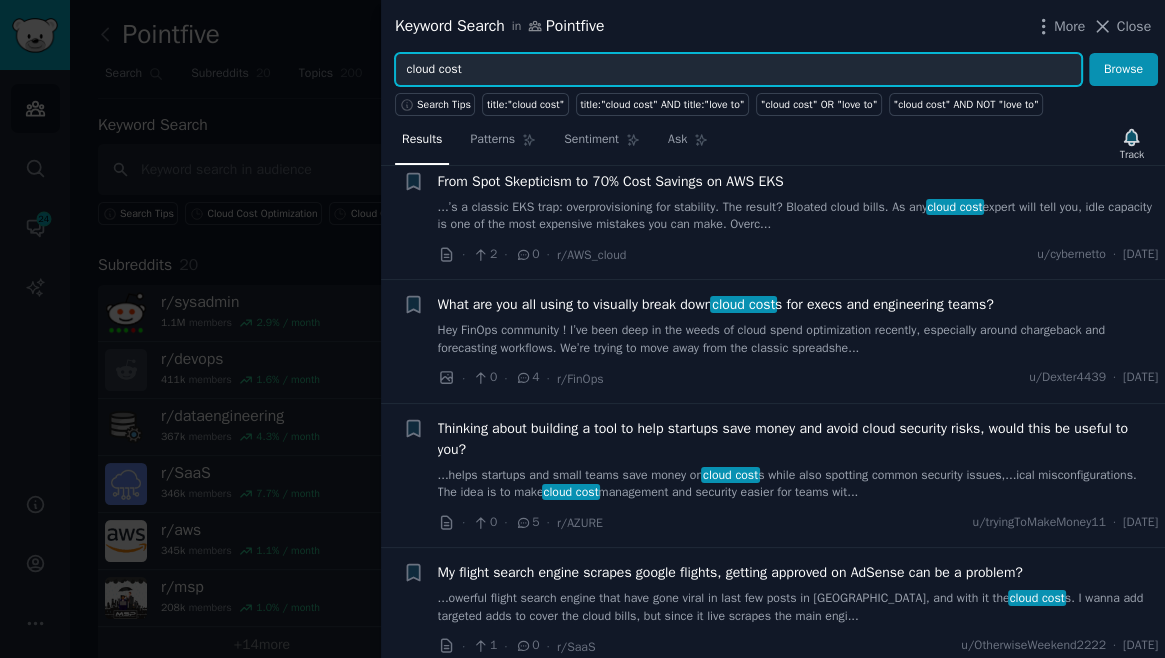scroll, scrollTop: 52, scrollLeft: 0, axis: vertical 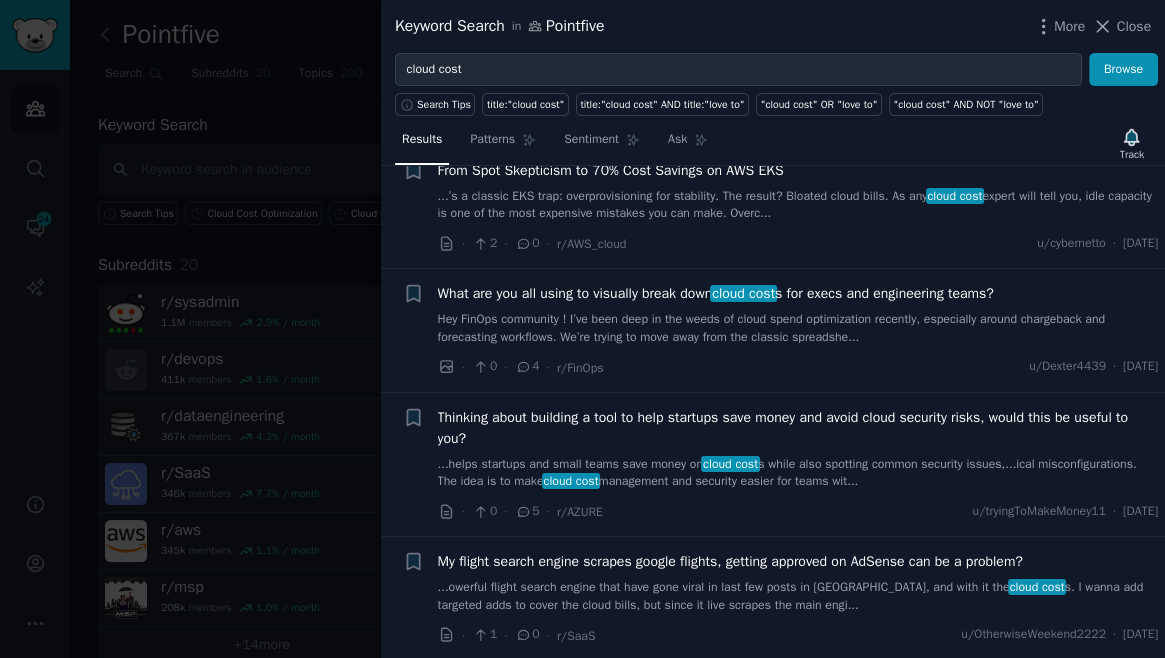 click on "What are you all using to visually break down  cloud cost s for execs and engineering teams?" at bounding box center [716, 293] 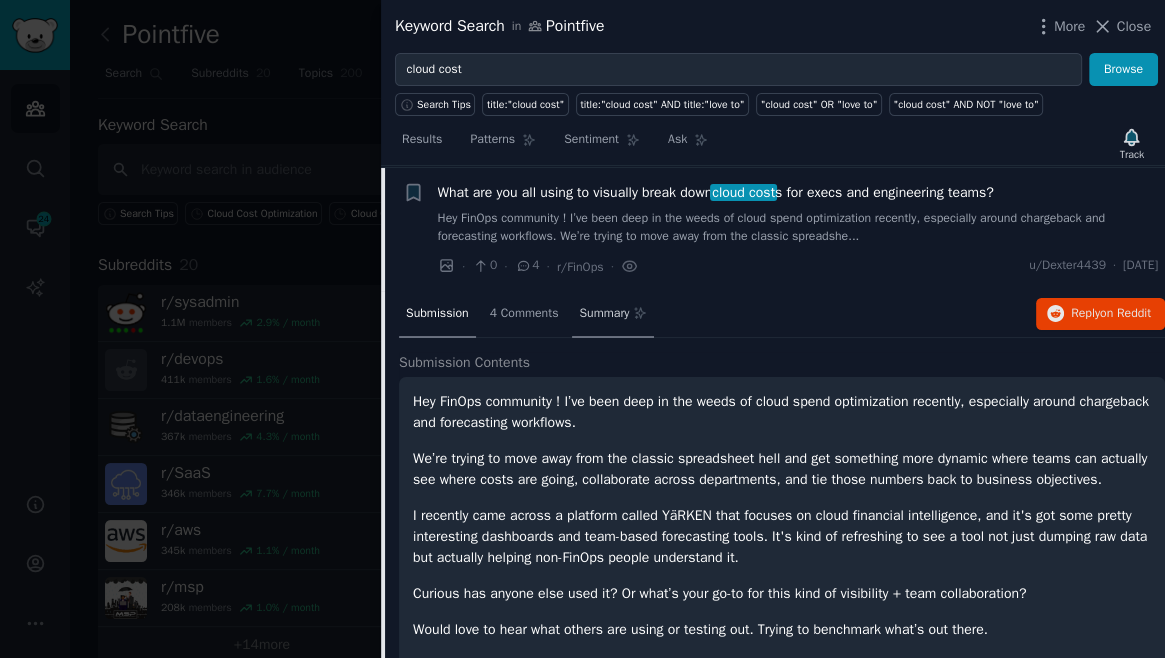 scroll, scrollTop: 154, scrollLeft: 0, axis: vertical 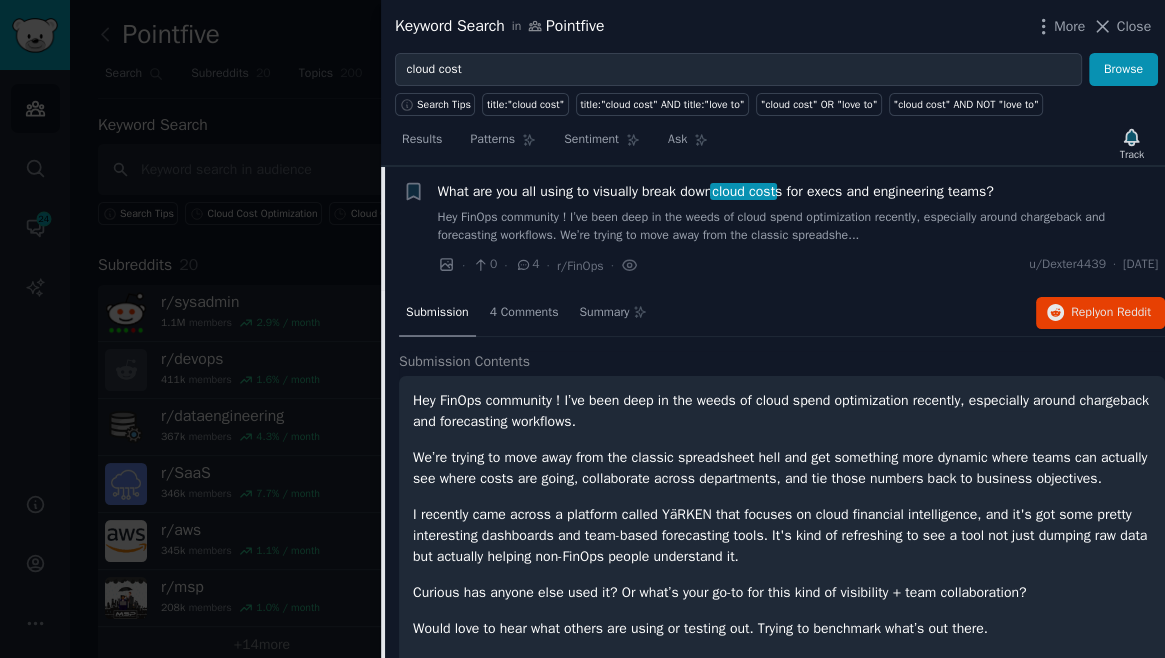 click on "Hey FinOps community !
I’ve been deep in the weeds of cloud spend optimization recently, especially around chargeback and forecasting workflows.
We’re trying to move away from the classic spreadshe..." at bounding box center (798, 226) 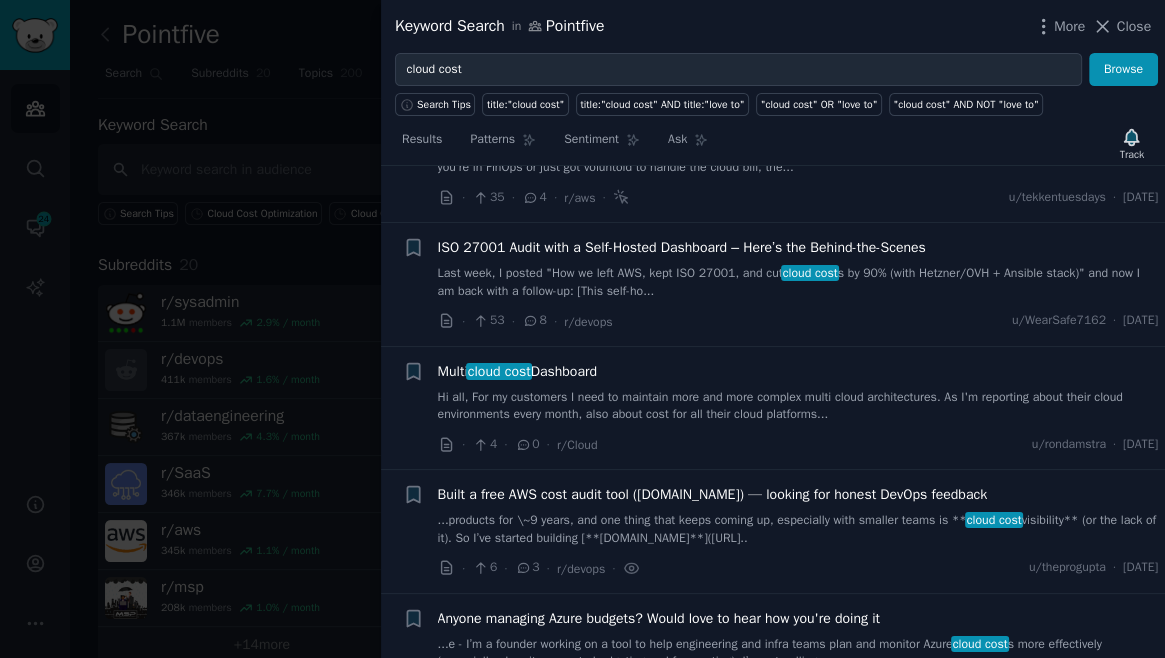 scroll, scrollTop: 1004, scrollLeft: 0, axis: vertical 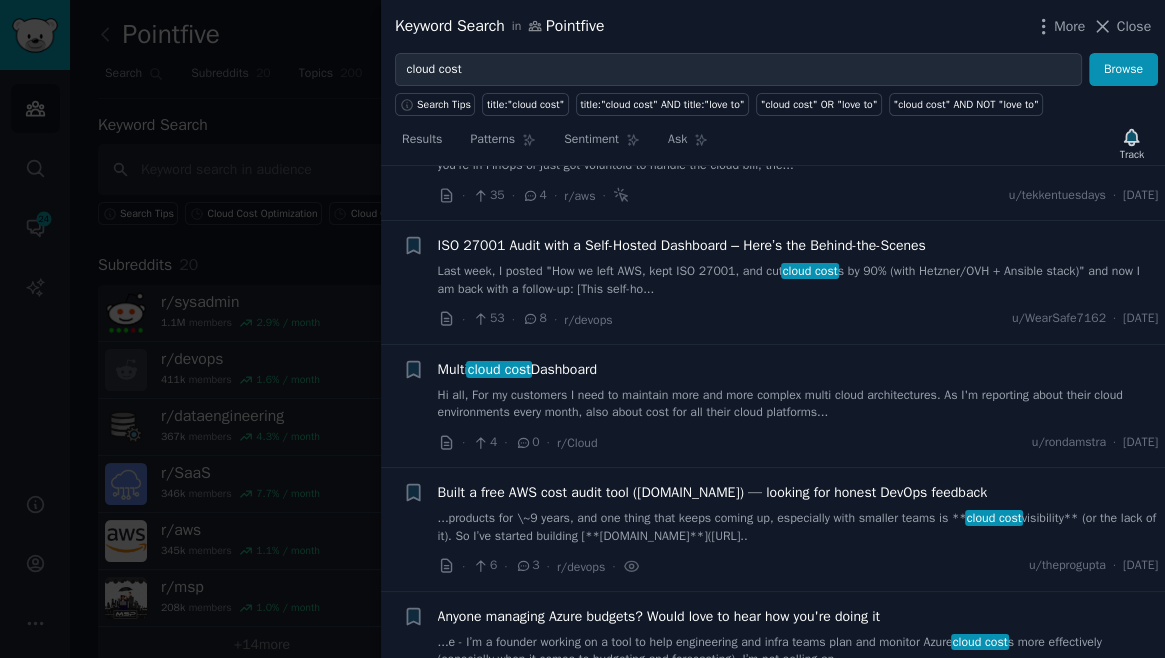 click at bounding box center (582, 329) 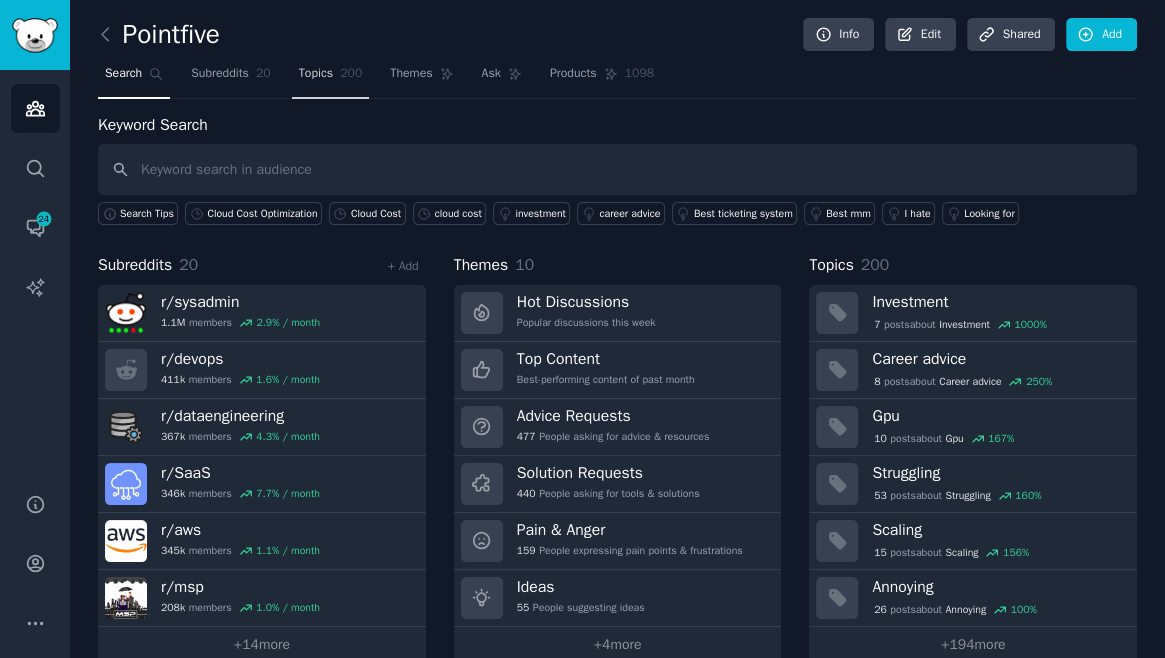 click on "Topics" at bounding box center [316, 74] 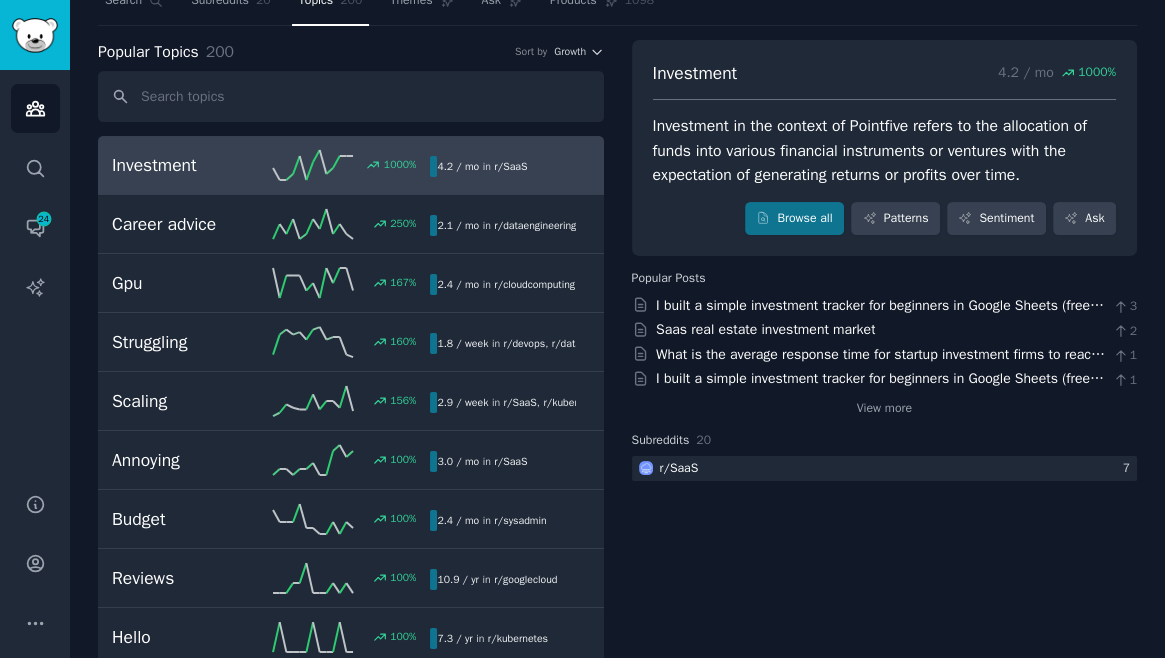 scroll, scrollTop: 0, scrollLeft: 0, axis: both 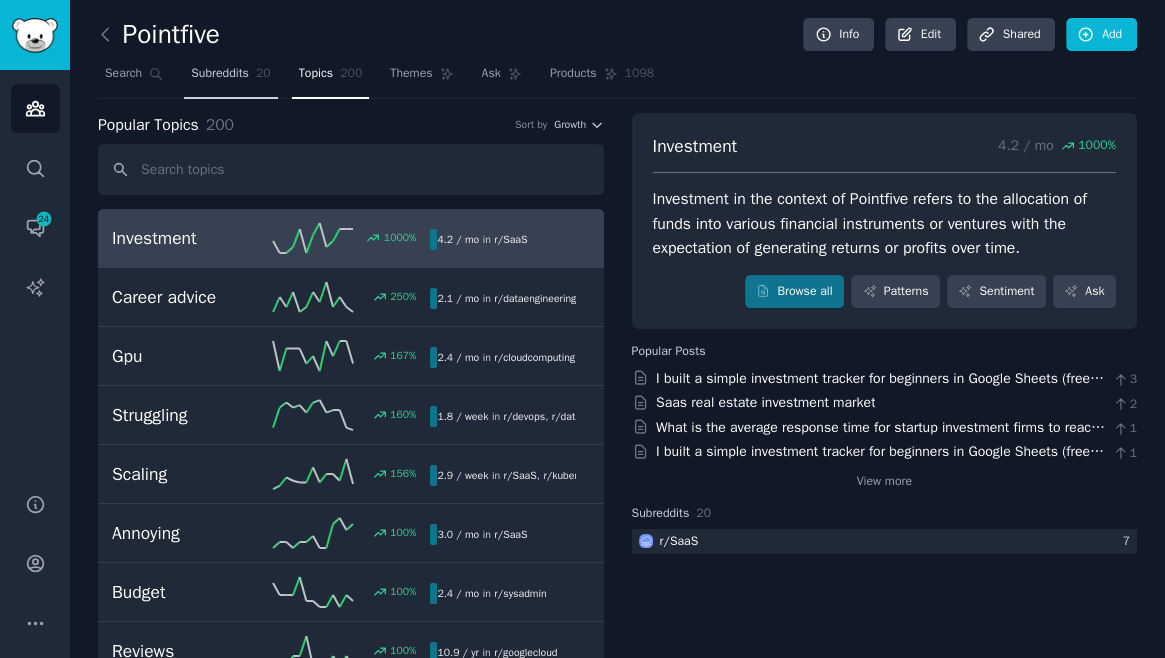 click on "Subreddits 20" at bounding box center [230, 78] 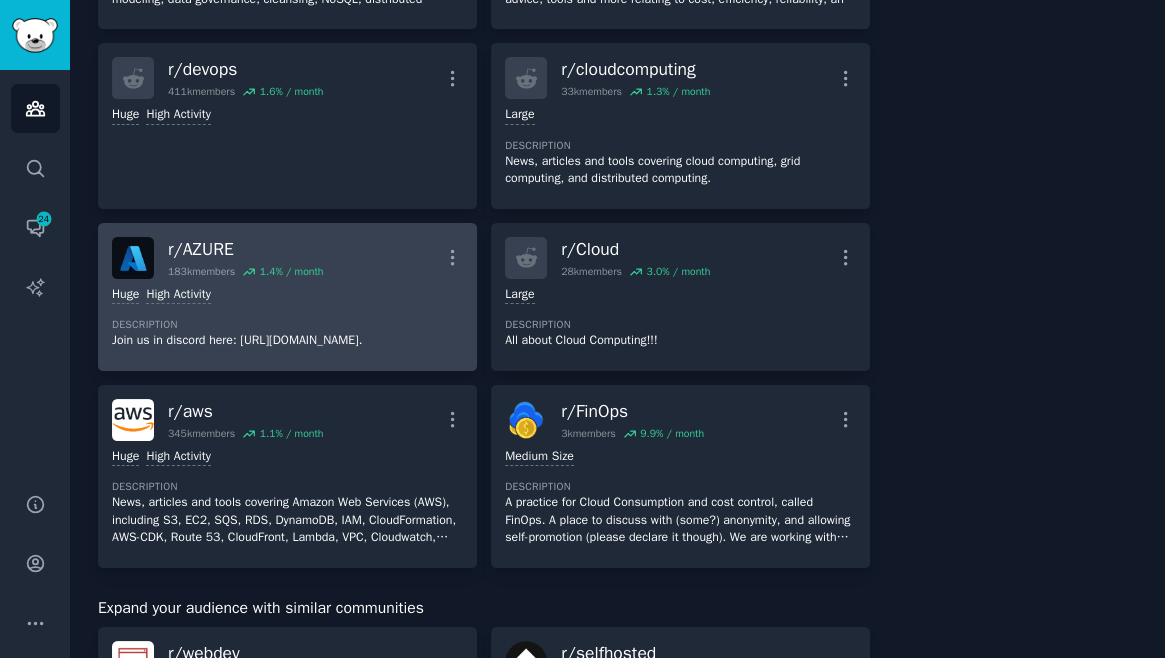 scroll, scrollTop: 1547, scrollLeft: 0, axis: vertical 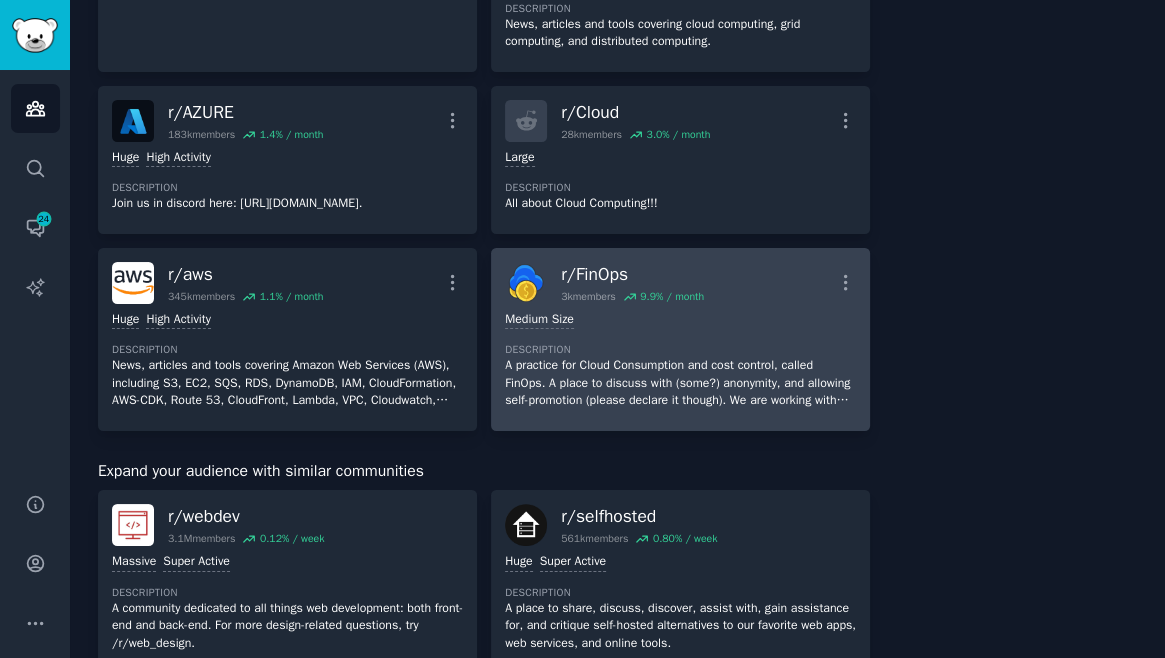click on "Medium Size Description A practice for Cloud Consumption and cost control, called FinOps. A place to discuss with (some?) anonymity, and allowing self-promotion (please declare it though). We are working with  /r/GreenOps & /r/FinOpsFemmes" at bounding box center [680, 360] 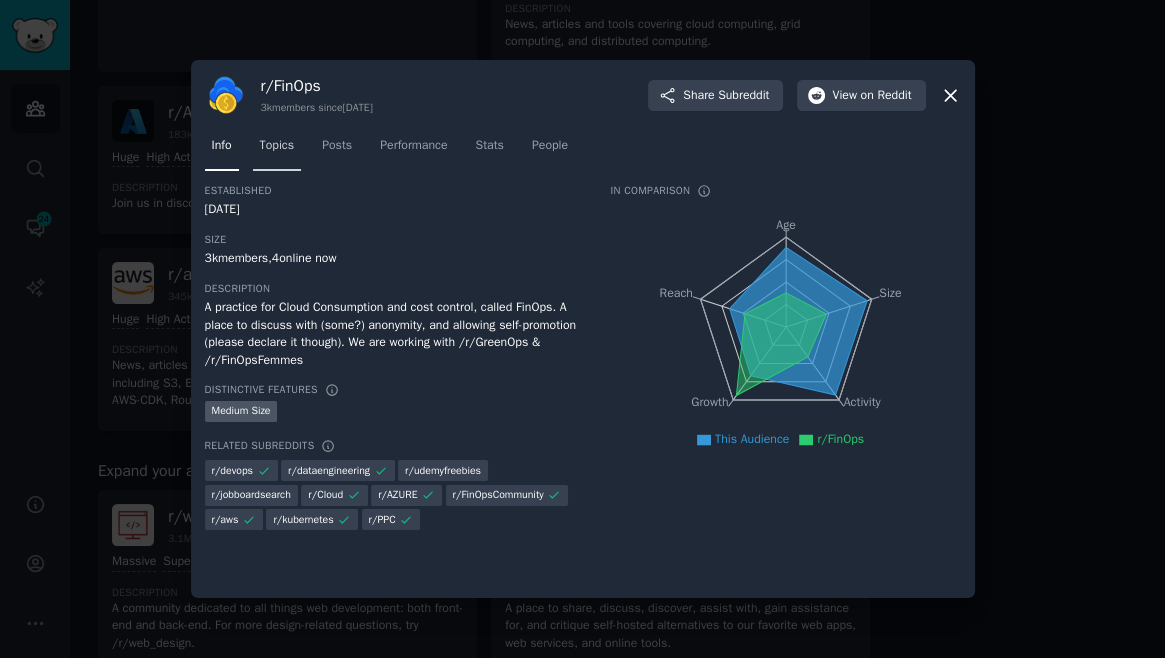 click on "Topics" at bounding box center [277, 146] 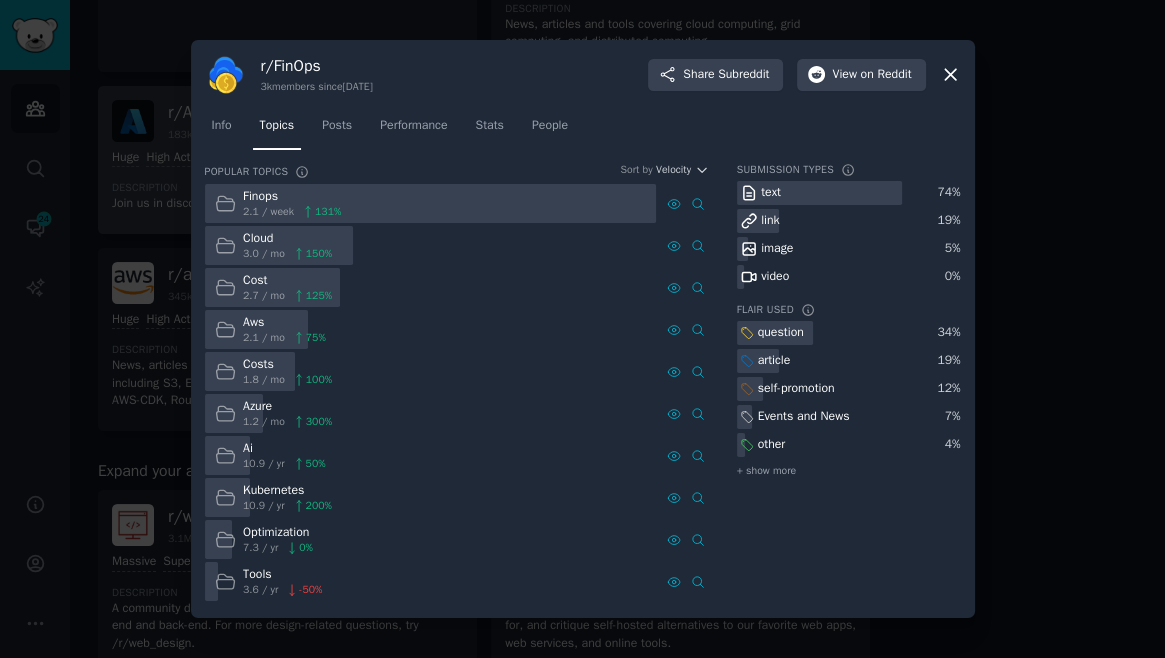 click at bounding box center (582, 329) 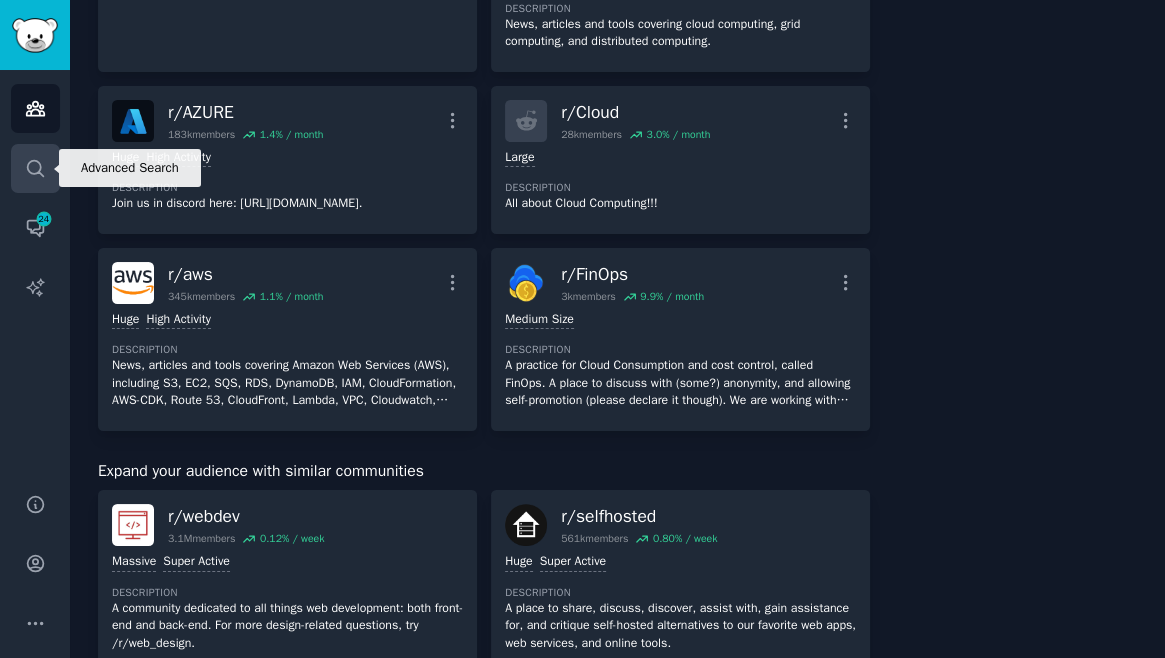 click 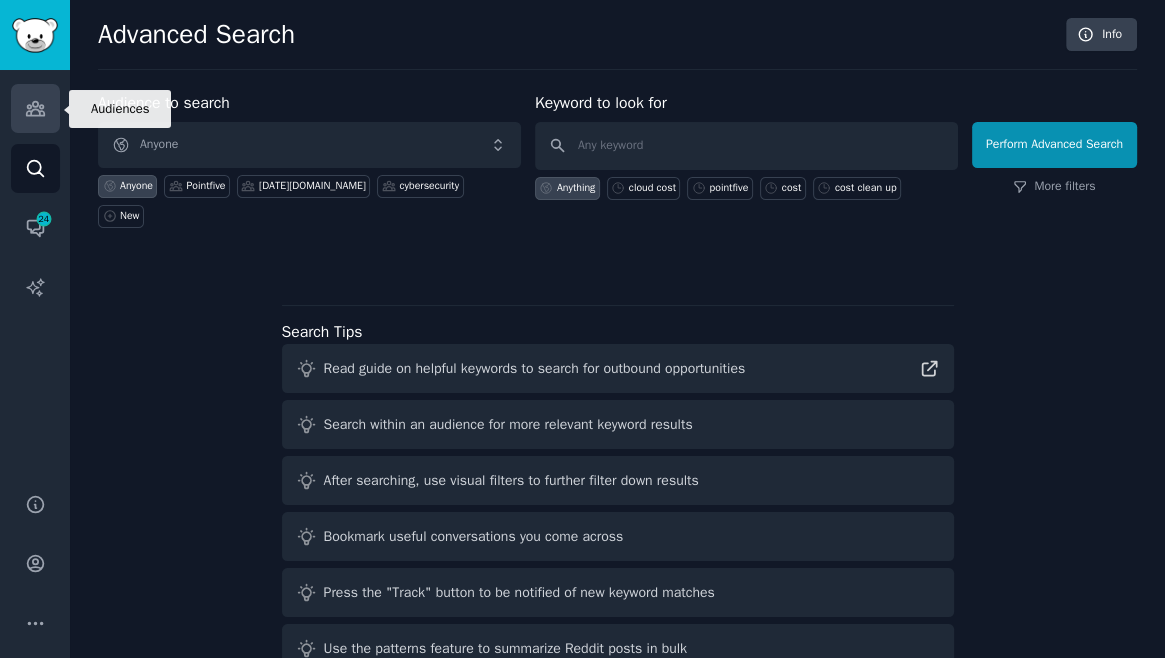 click on "Audiences" at bounding box center (35, 108) 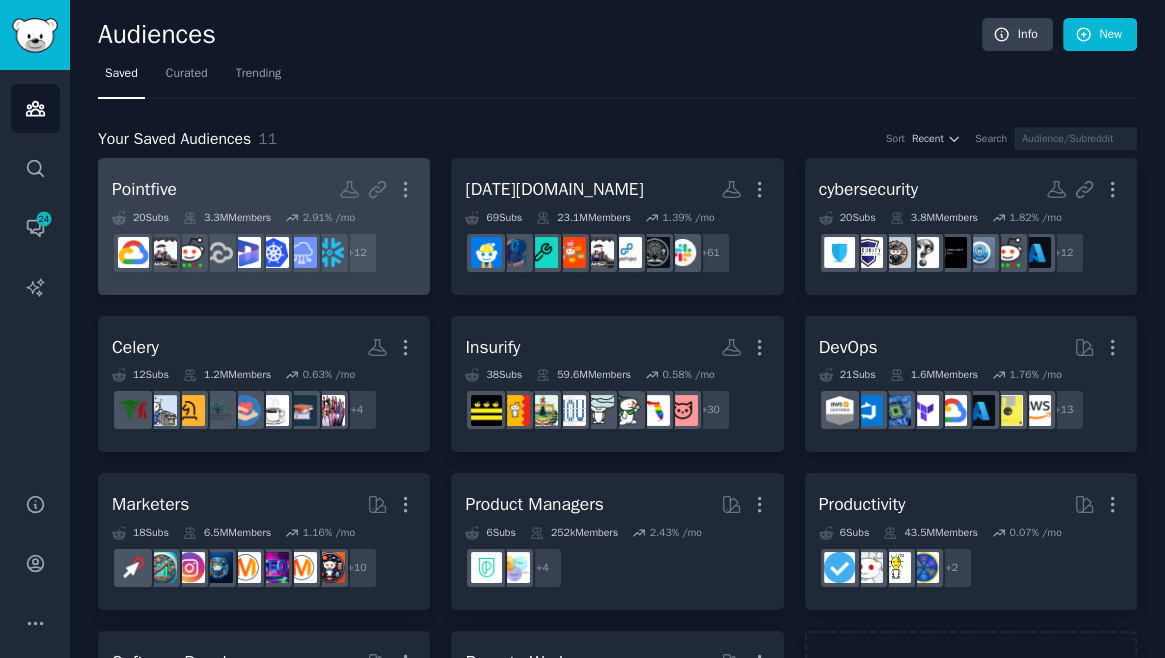 click on "Pointfive Custom Audience More" at bounding box center (264, 189) 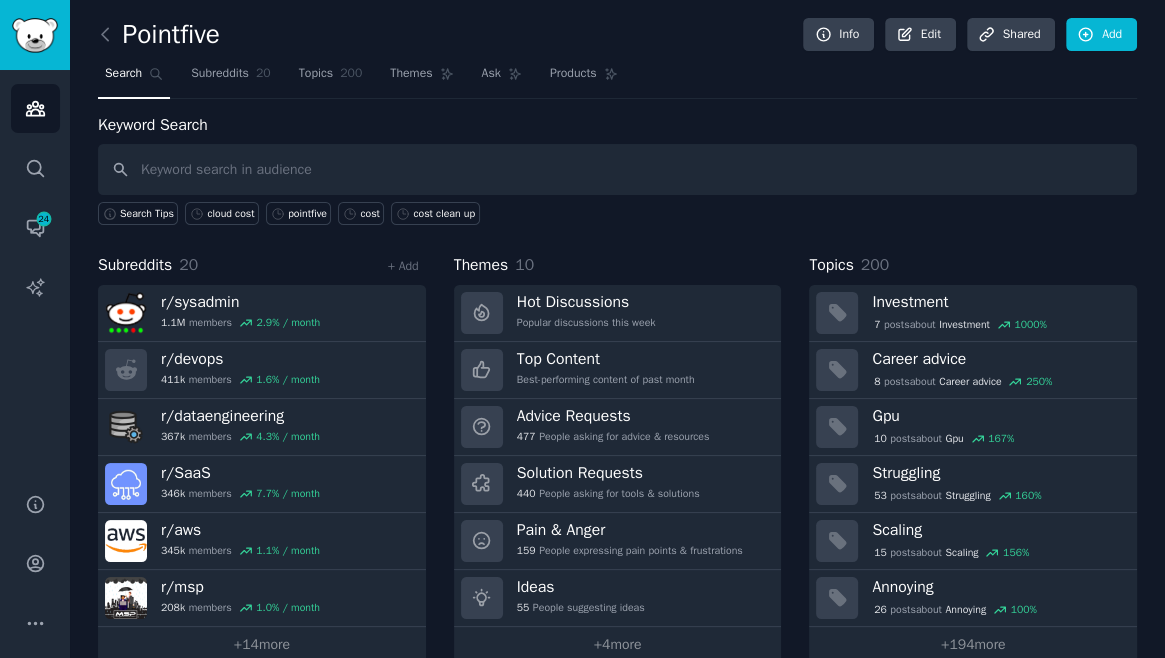 click at bounding box center (617, 169) 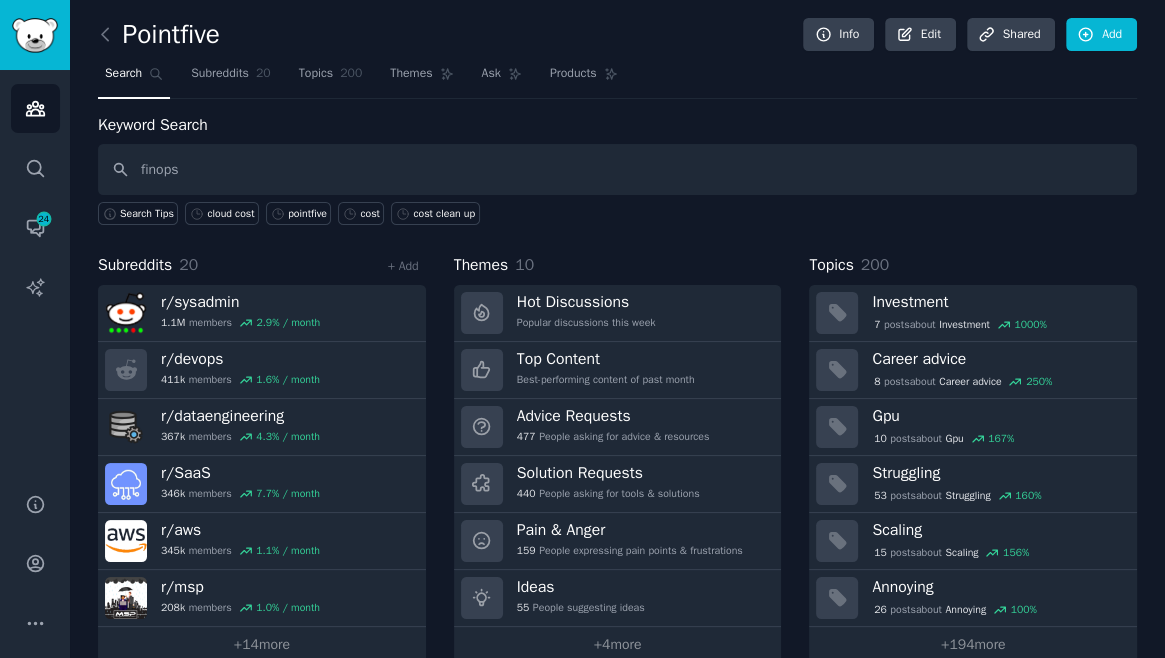 type on "finops" 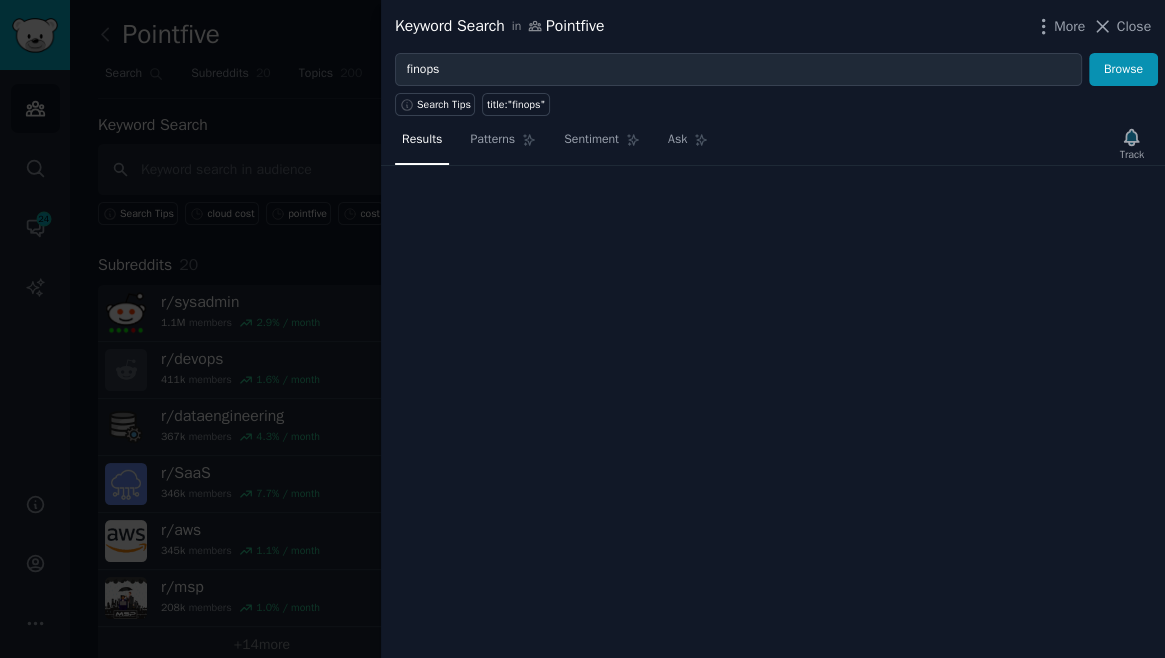 type 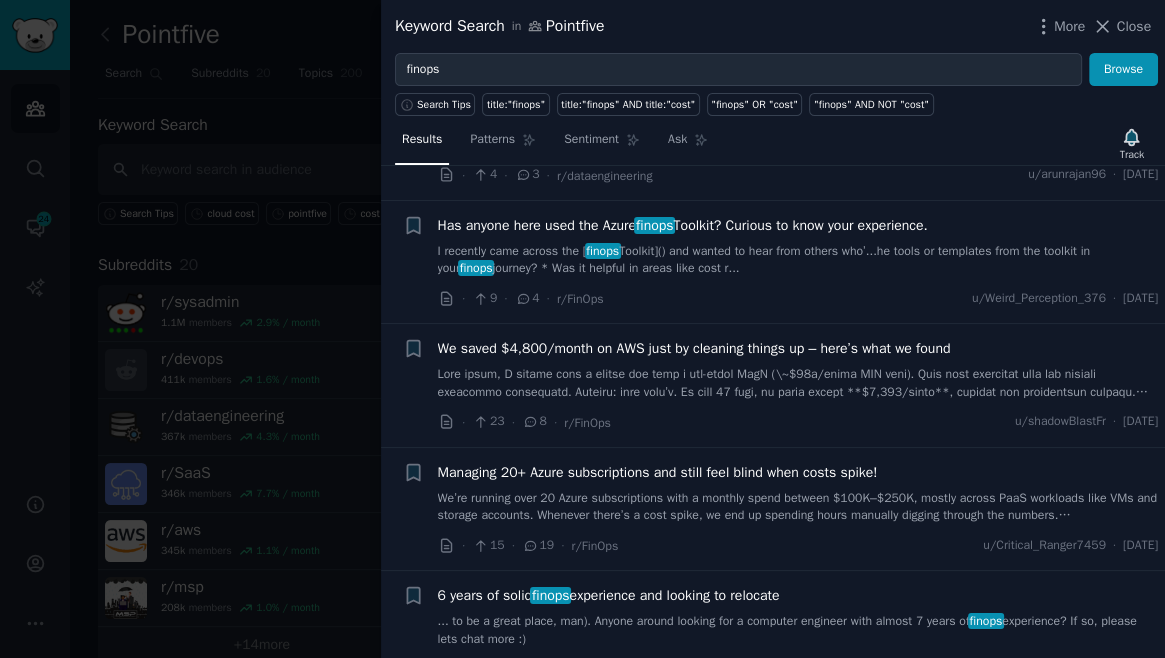 scroll, scrollTop: 1105, scrollLeft: 0, axis: vertical 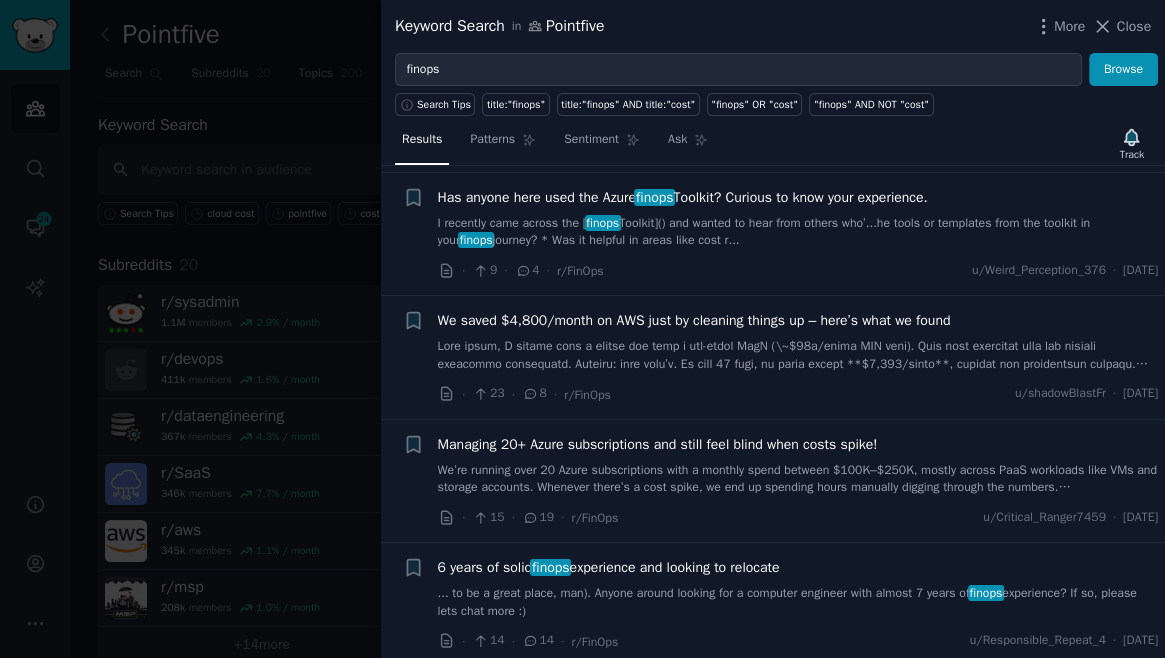 click on "We saved $4,800/month on AWS just by cleaning things up – here’s what we found" at bounding box center (798, 341) 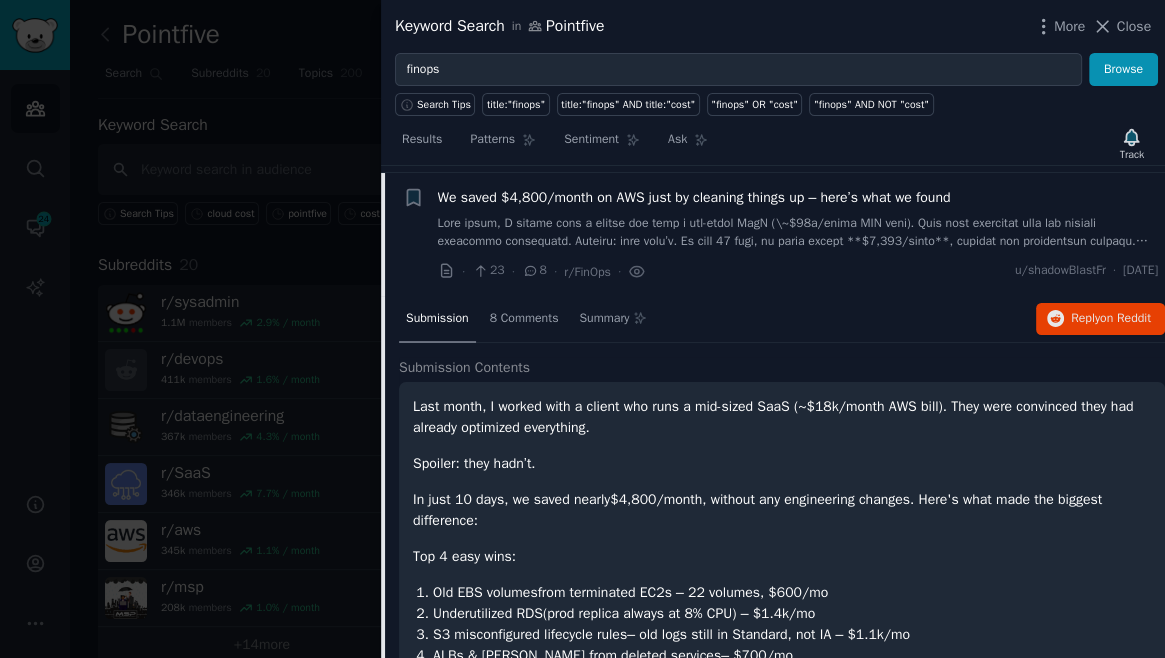 scroll, scrollTop: 1233, scrollLeft: 0, axis: vertical 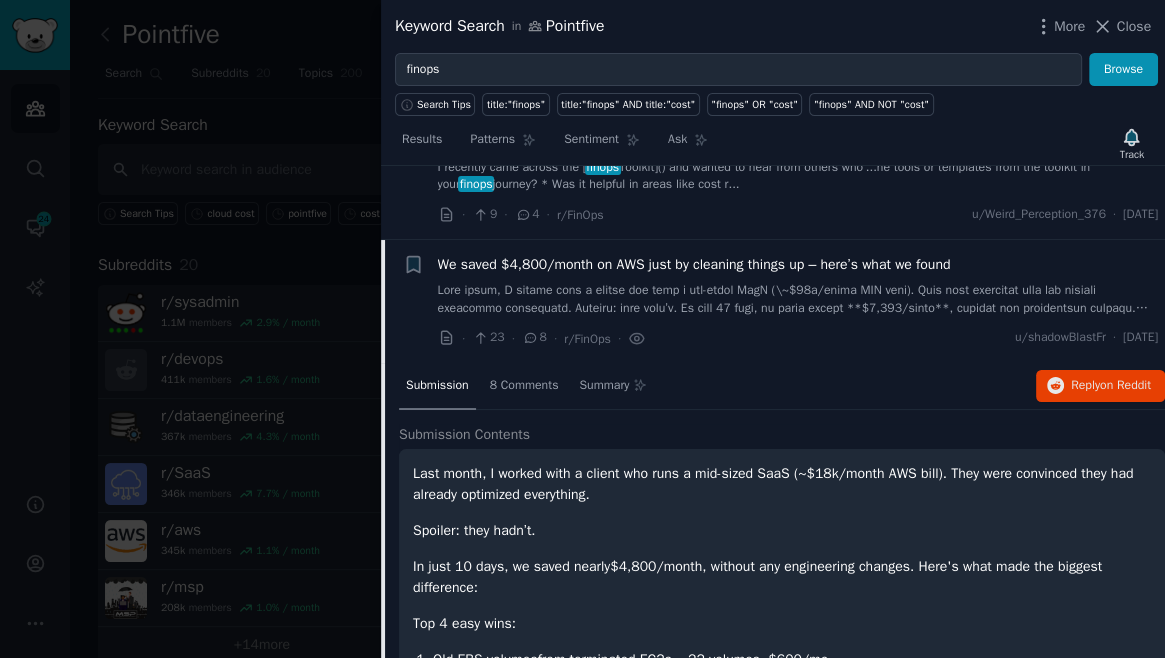 click on "We saved $4,800/month on AWS just by cleaning things up – here’s what we found" at bounding box center [694, 264] 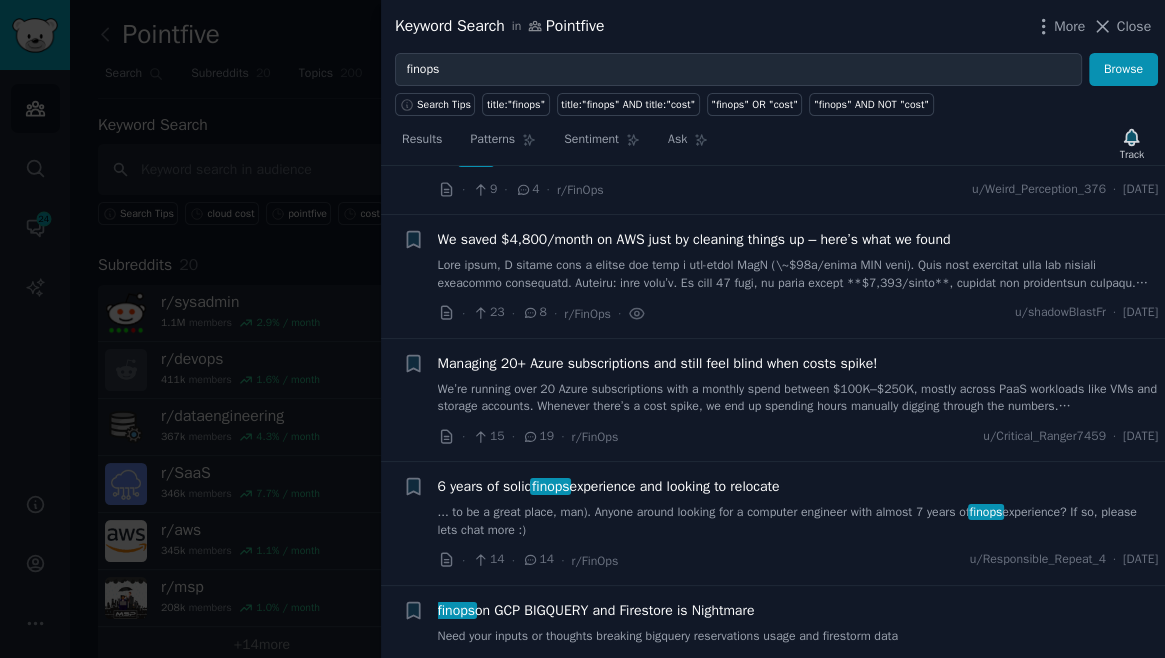 scroll, scrollTop: 1233, scrollLeft: 0, axis: vertical 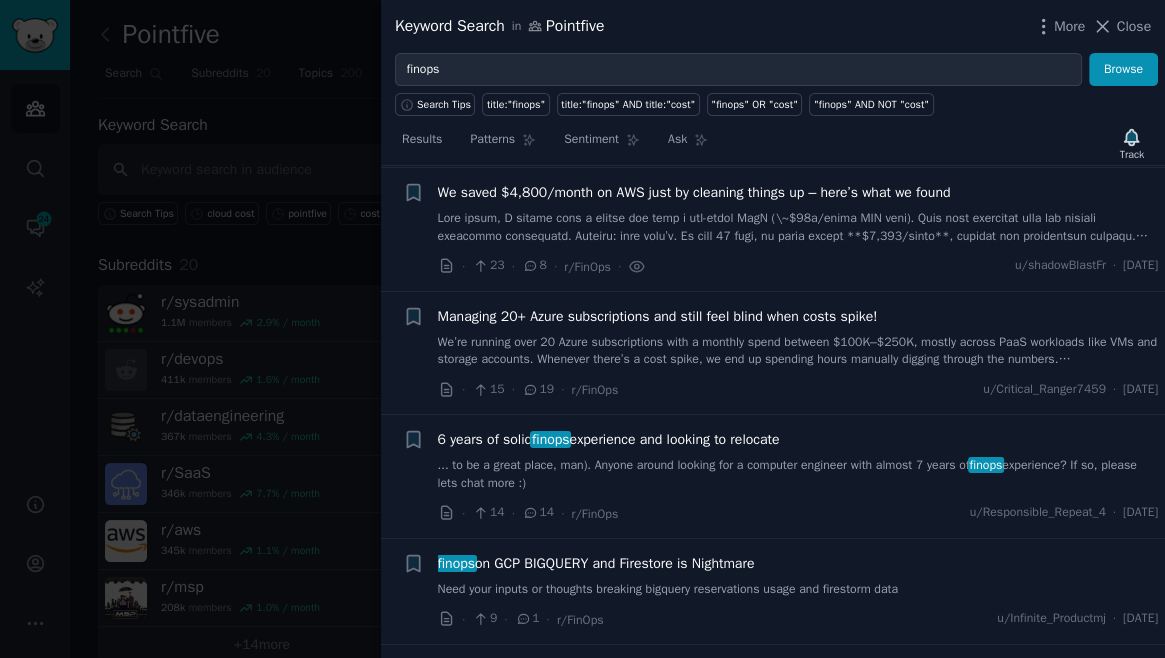 click on "Managing 20+ Azure subscriptions and still feel blind when costs spike!" at bounding box center [658, 316] 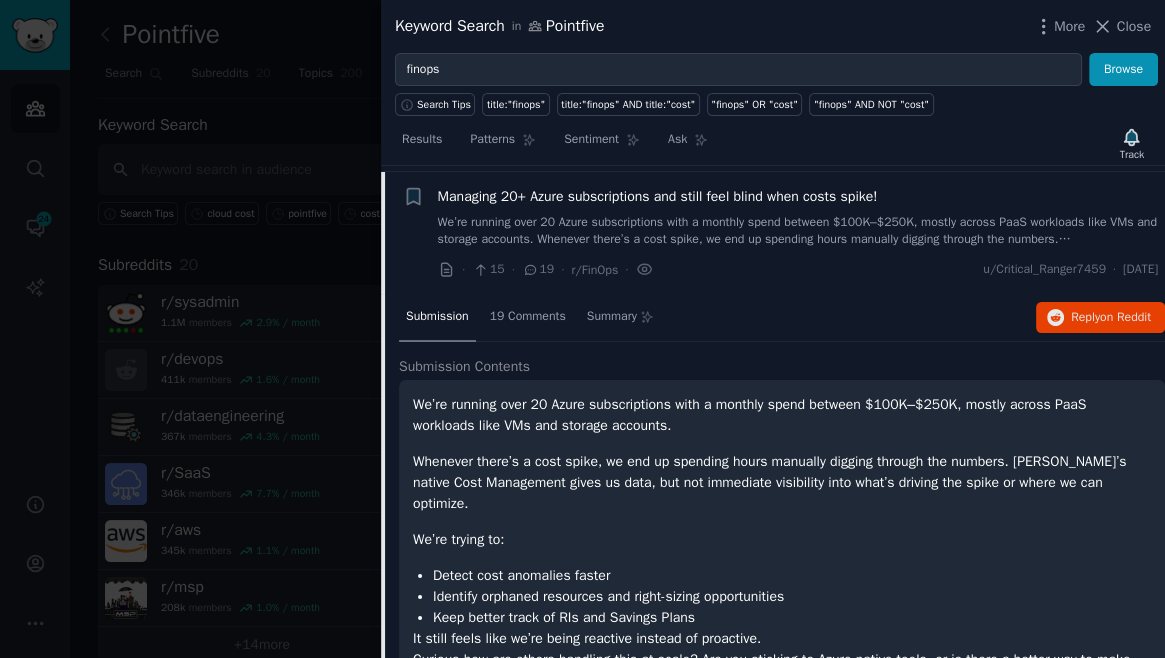 scroll, scrollTop: 1356, scrollLeft: 0, axis: vertical 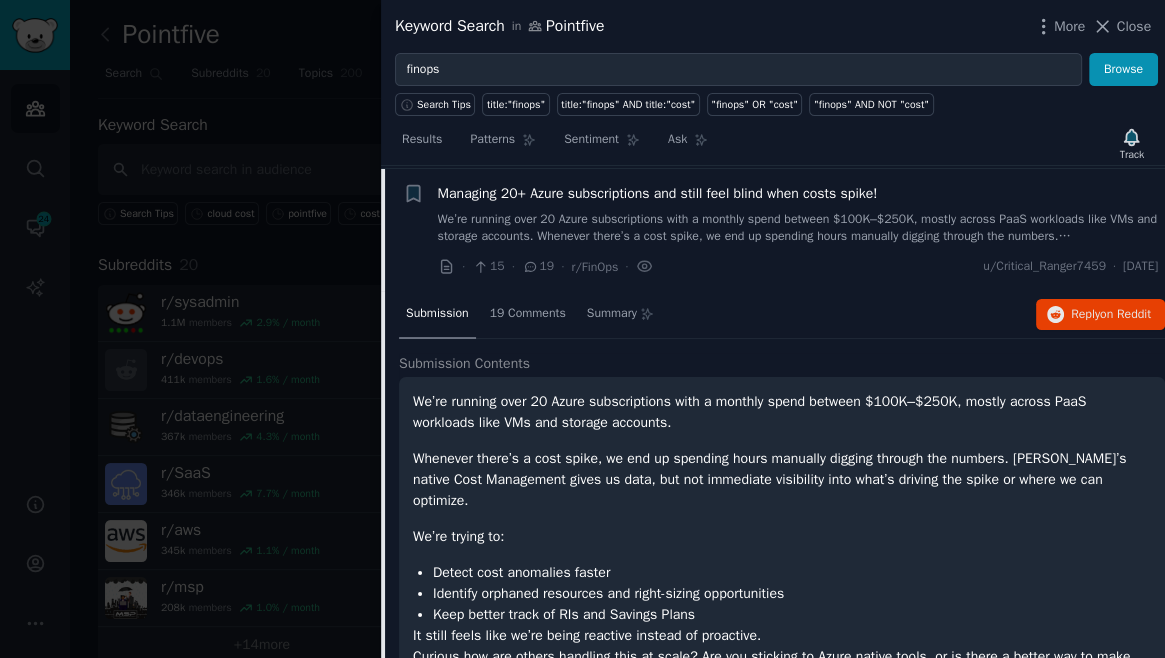 click on "Managing 20+ Azure subscriptions and still feel blind when costs spike!" at bounding box center [658, 193] 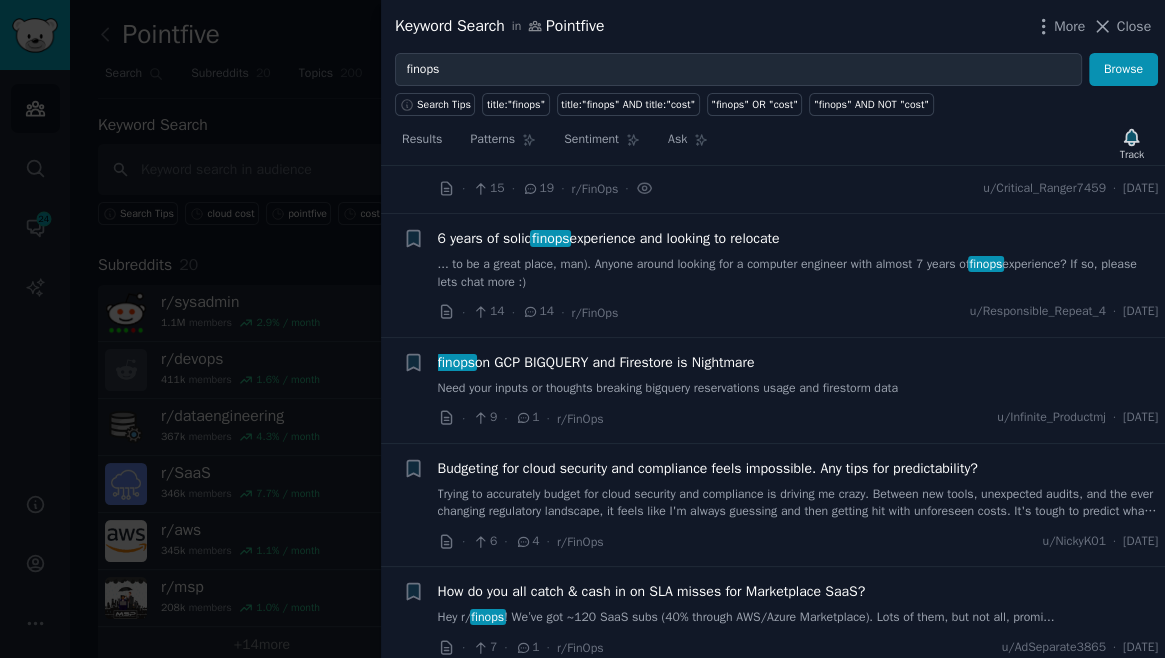 scroll, scrollTop: 1446, scrollLeft: 0, axis: vertical 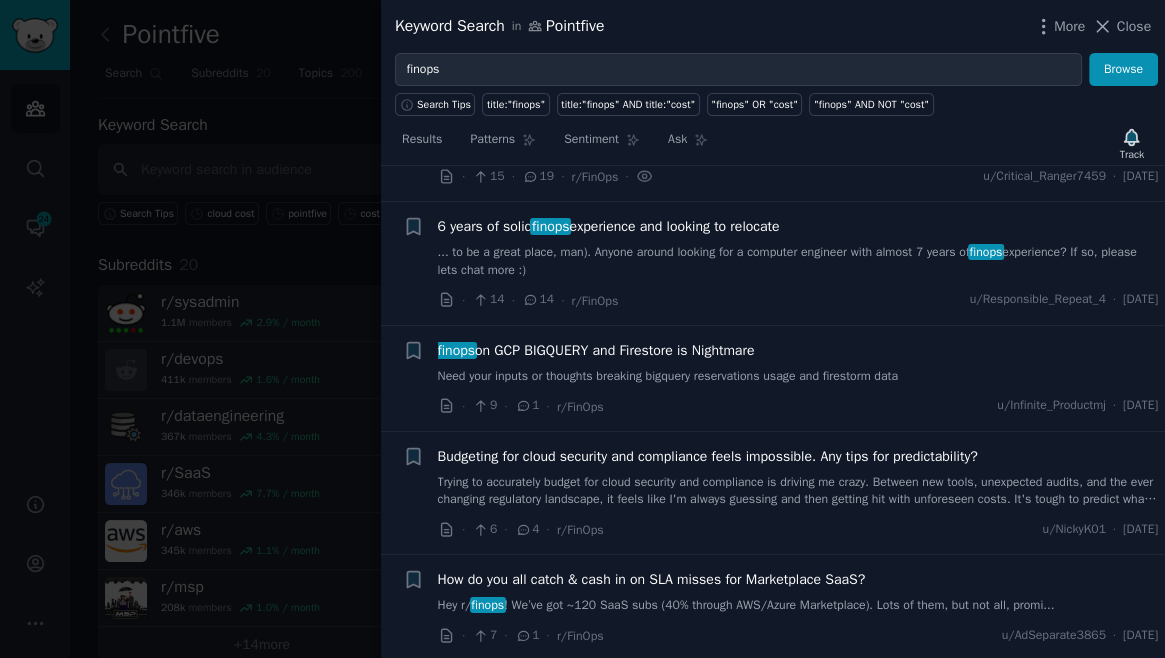 click on "finops  on GCP BIGQUERY and Firestore is Nightmare" at bounding box center (596, 350) 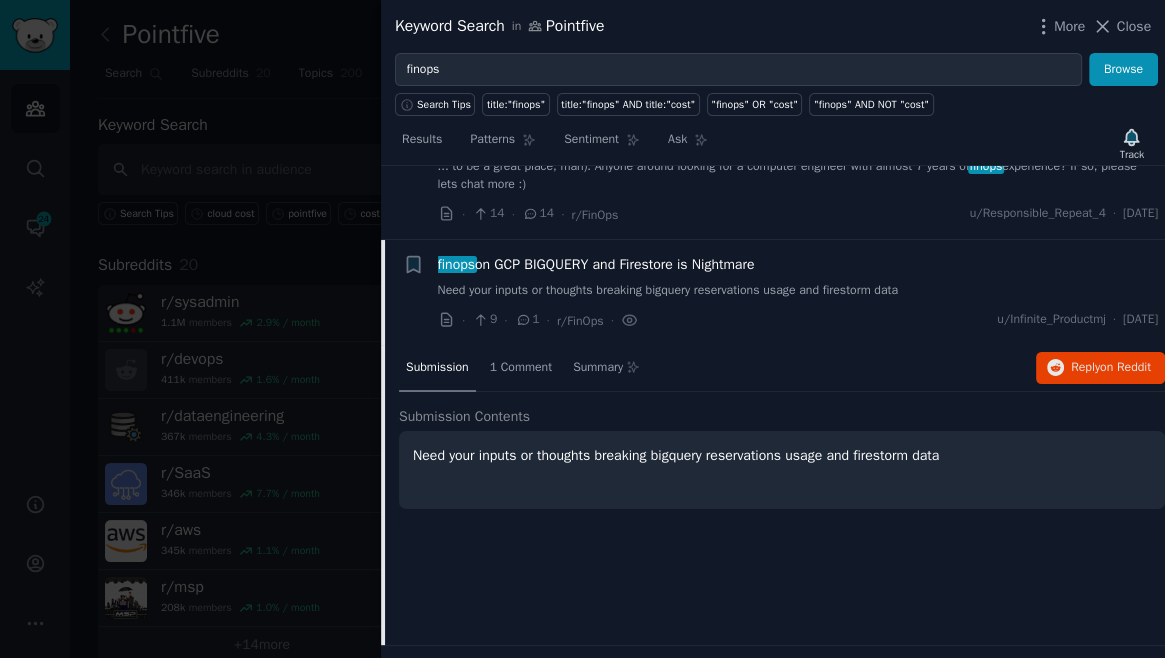 scroll, scrollTop: 1602, scrollLeft: 0, axis: vertical 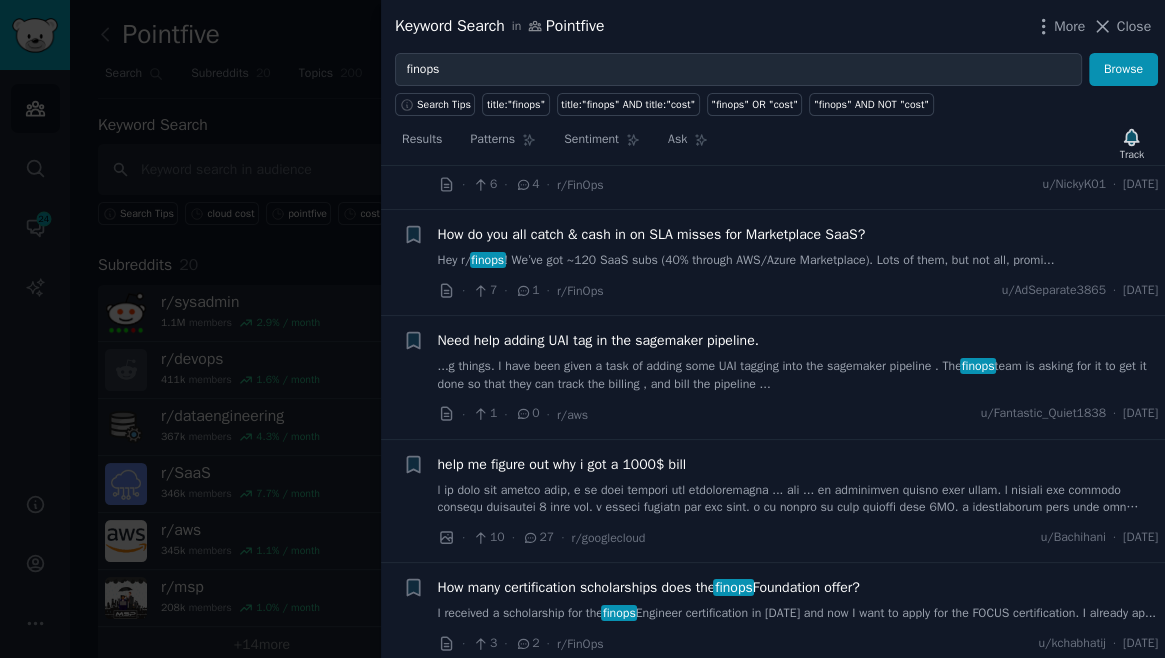 click on "How do you all catch & cash in on SLA misses for Marketplace SaaS?" at bounding box center (652, 234) 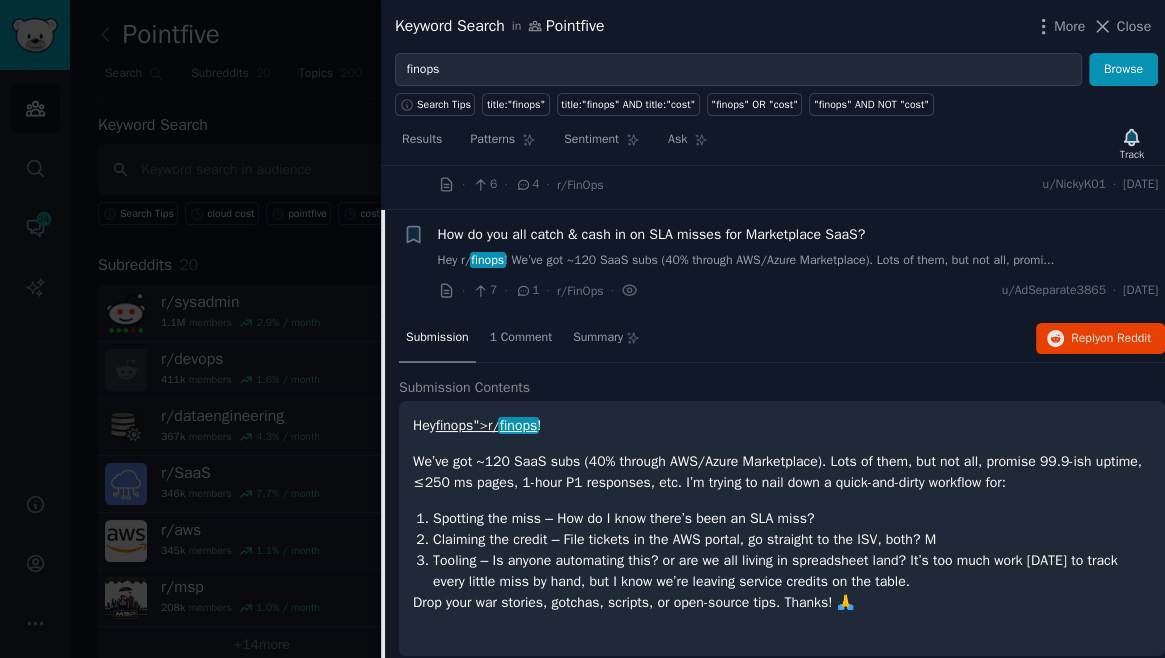 scroll, scrollTop: 1832, scrollLeft: 0, axis: vertical 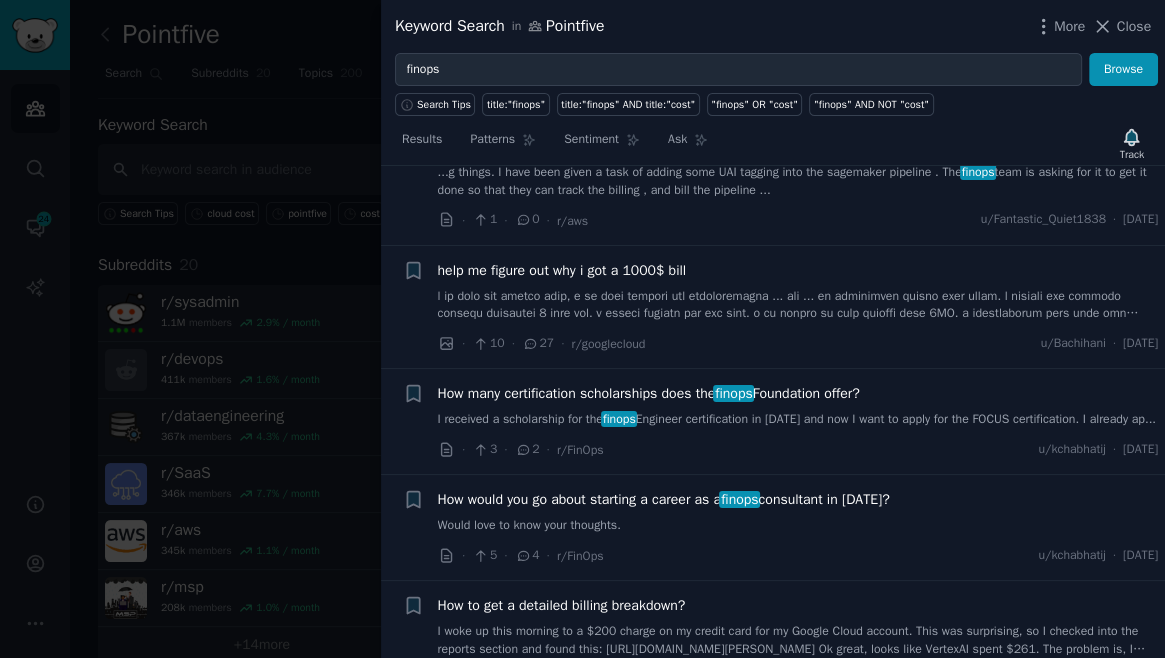 click on "help me figure out why i got a 1000$ bill" at bounding box center (562, 270) 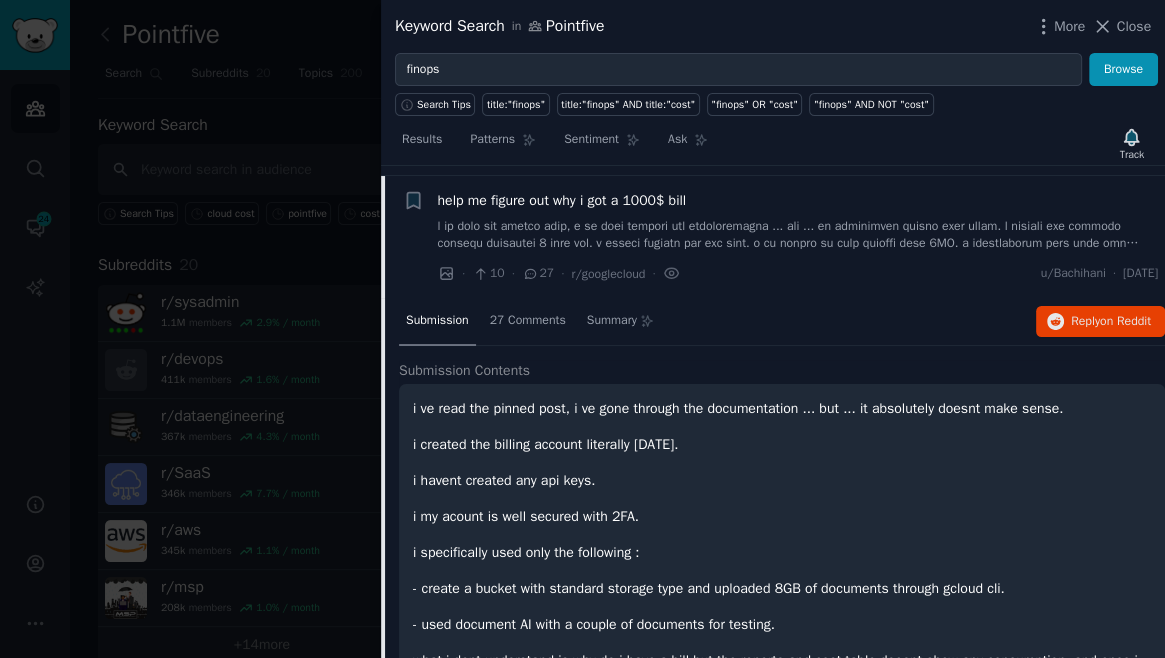 scroll, scrollTop: 2061, scrollLeft: 0, axis: vertical 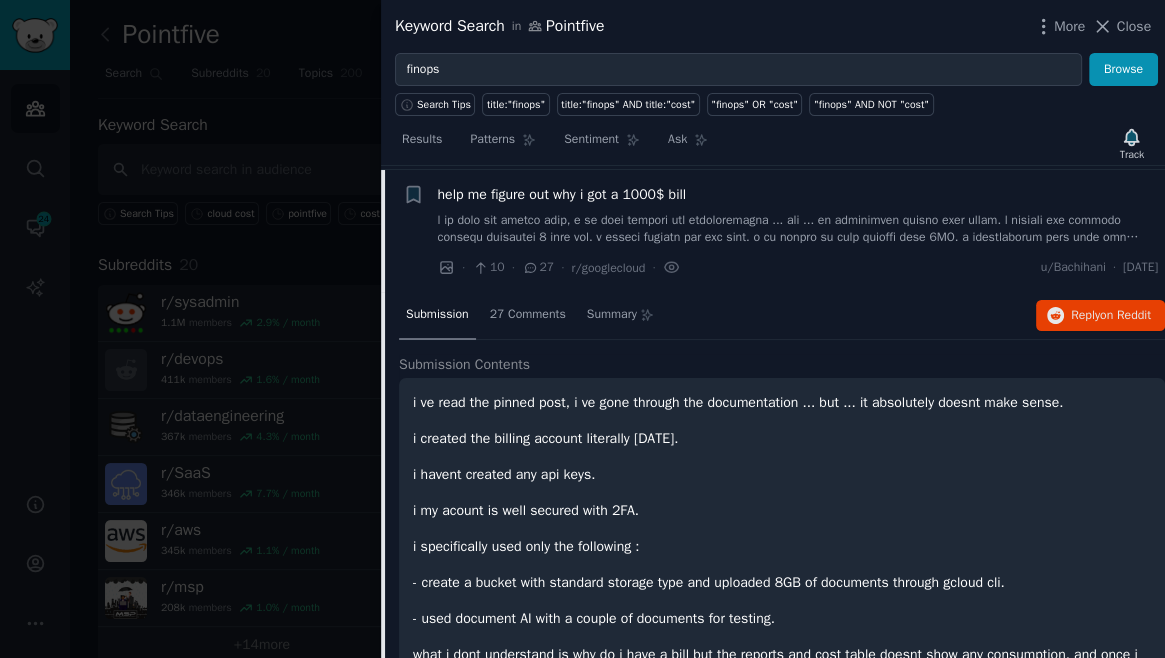 click on "help me figure out why i got a 1000$ bill" at bounding box center [562, 194] 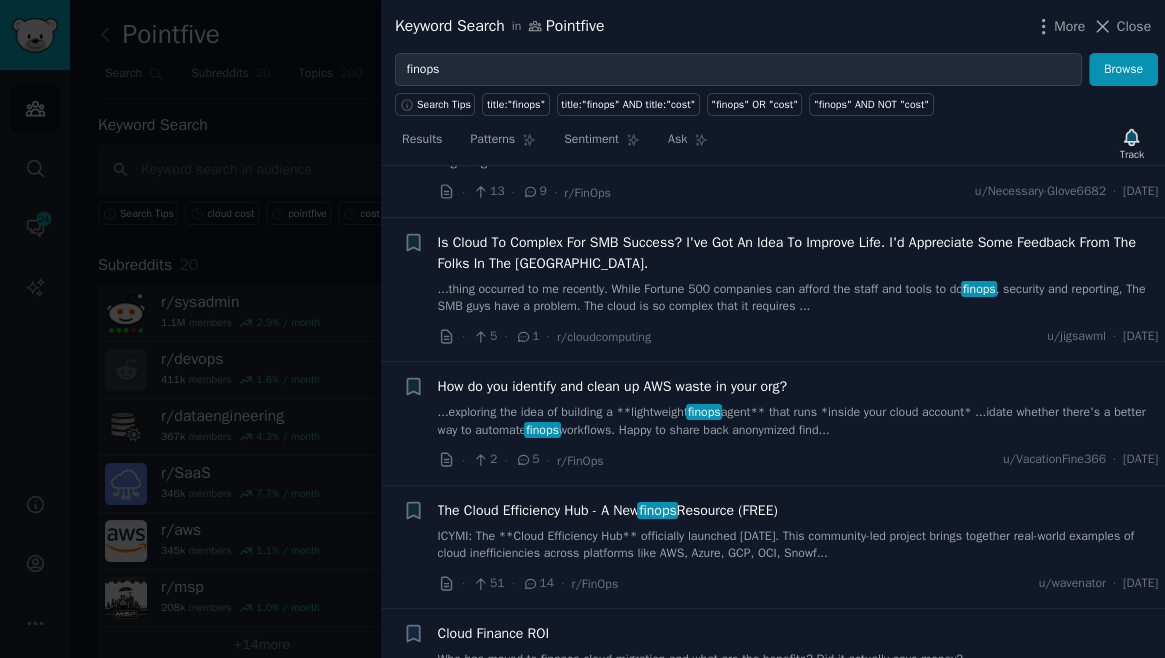 scroll, scrollTop: 3529, scrollLeft: 0, axis: vertical 